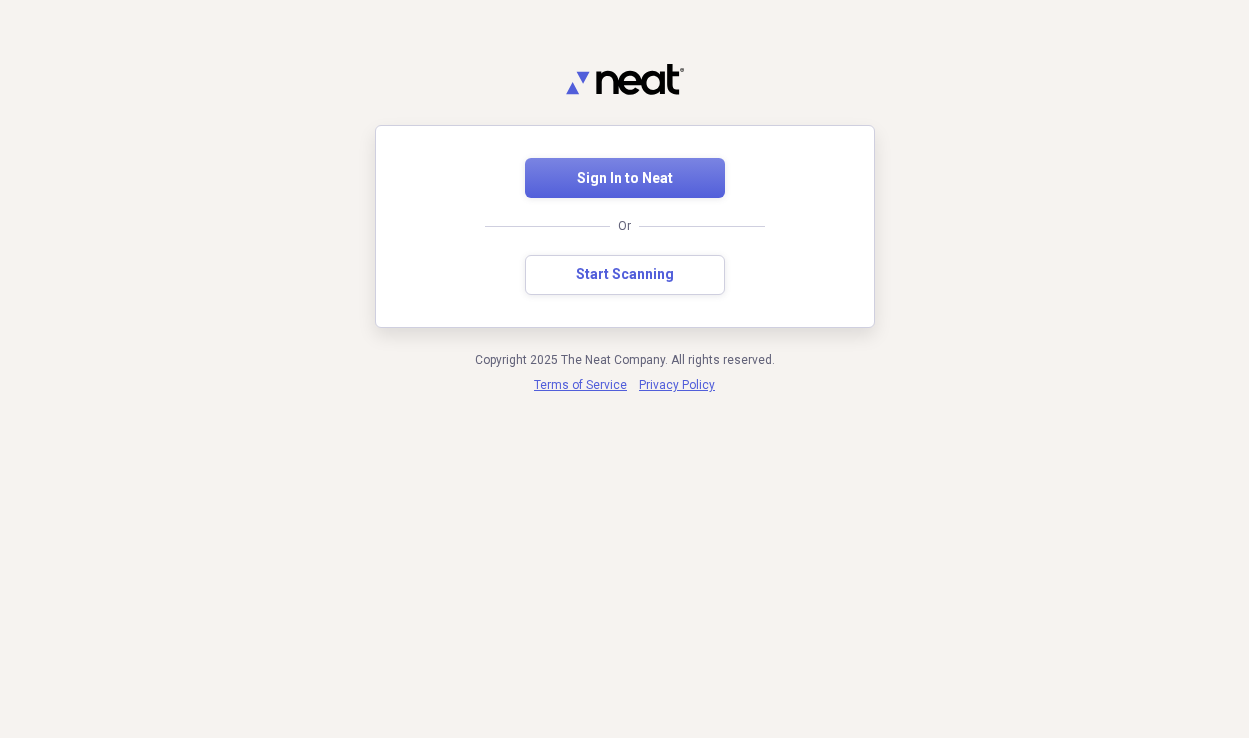 scroll, scrollTop: 0, scrollLeft: 0, axis: both 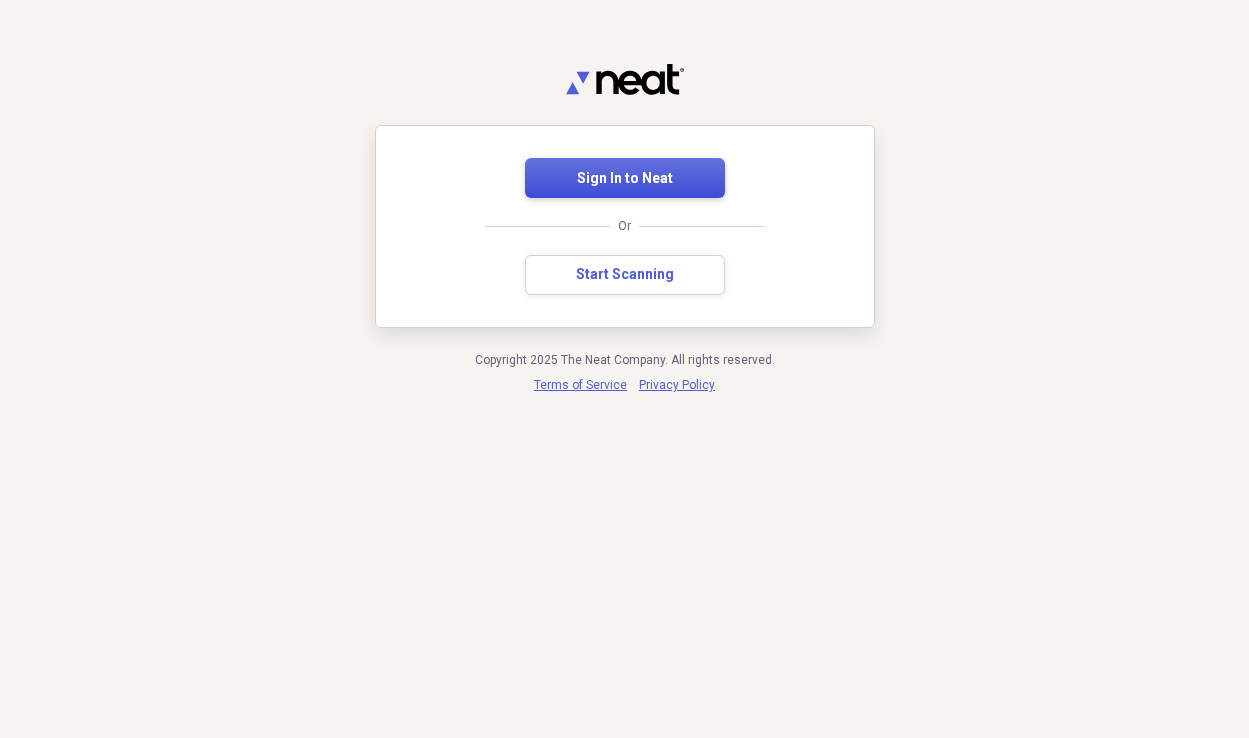 click on "Sign In to Neat" at bounding box center [625, 178] 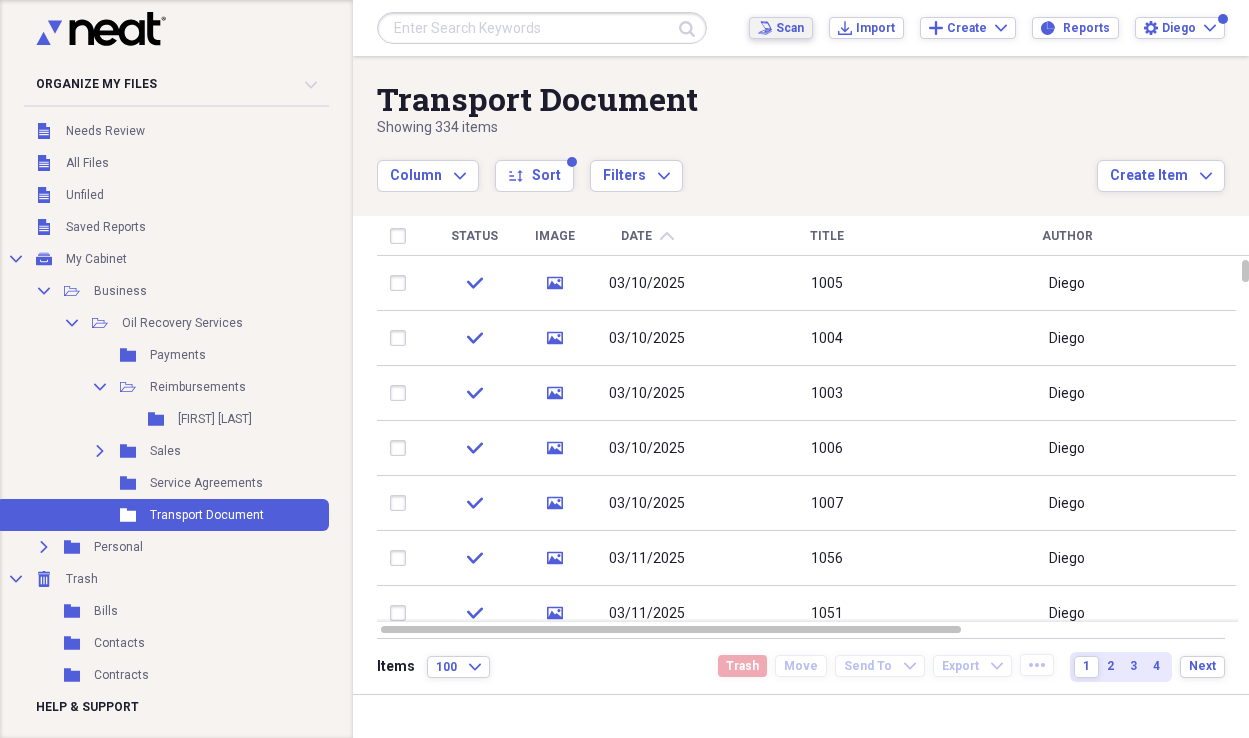 click on "Scan" at bounding box center [790, 28] 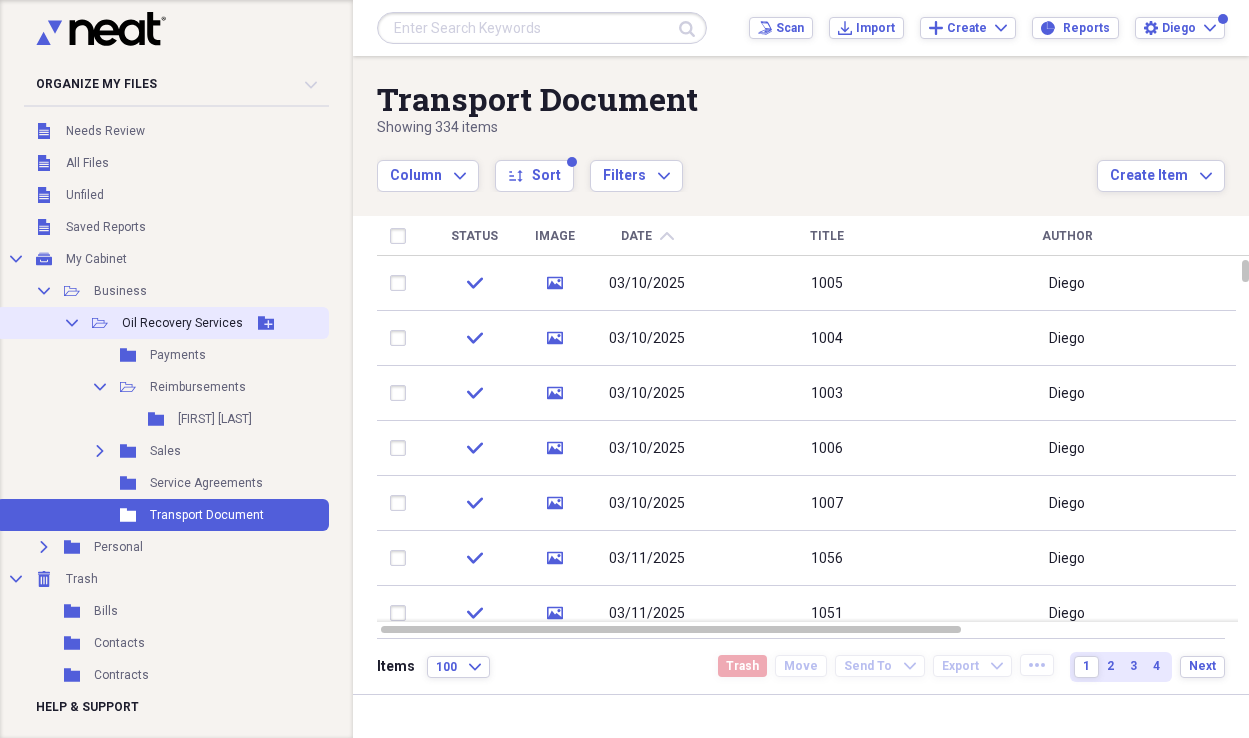 click on "Collapse" 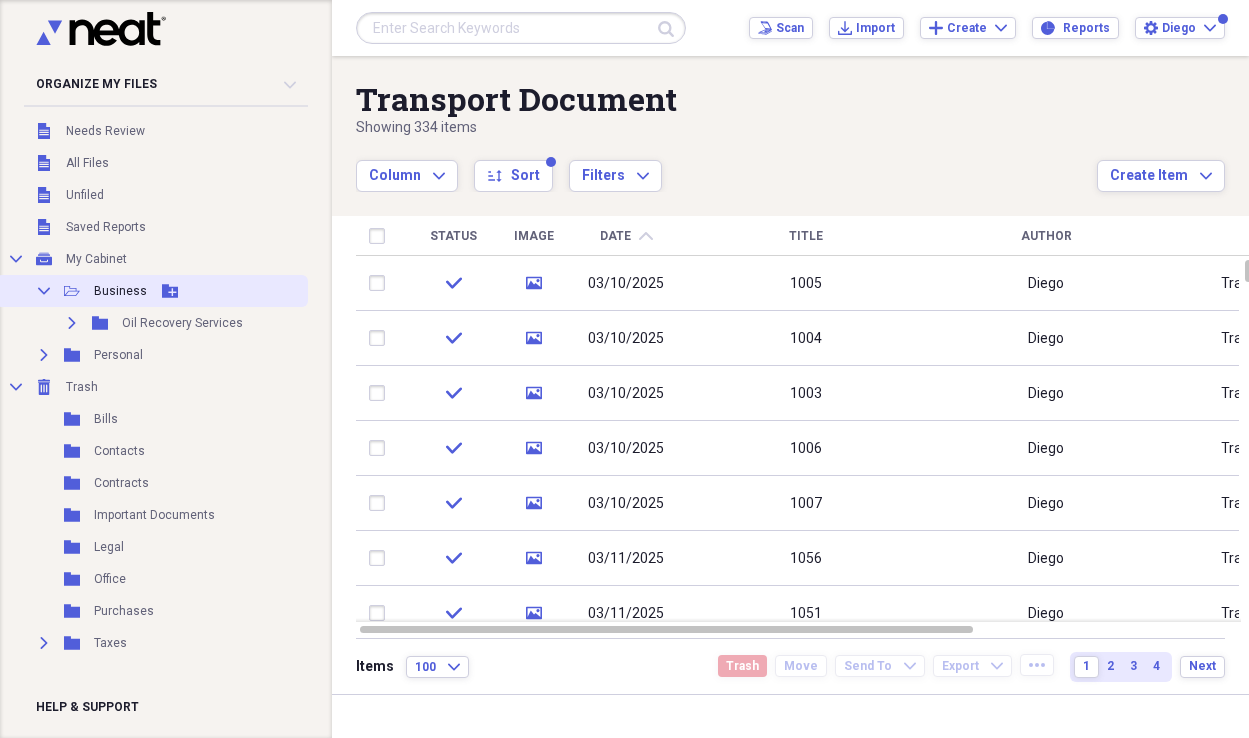 click on "Collapse" 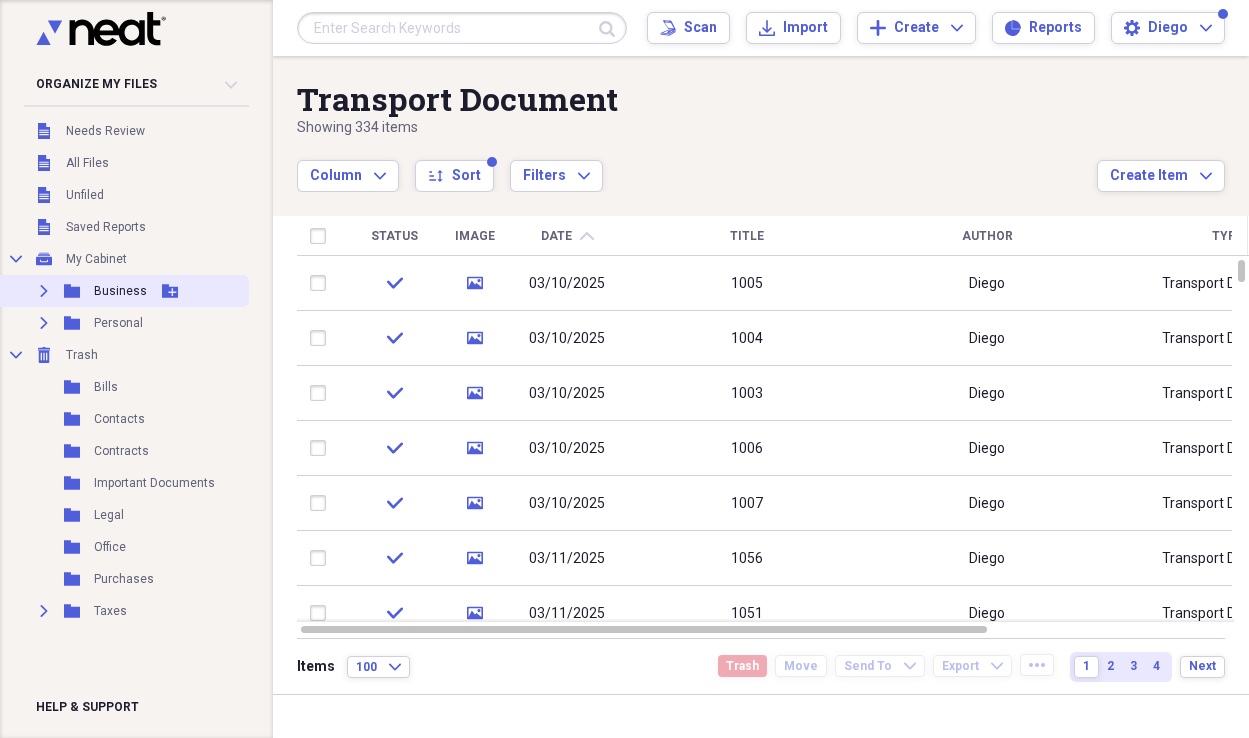 click 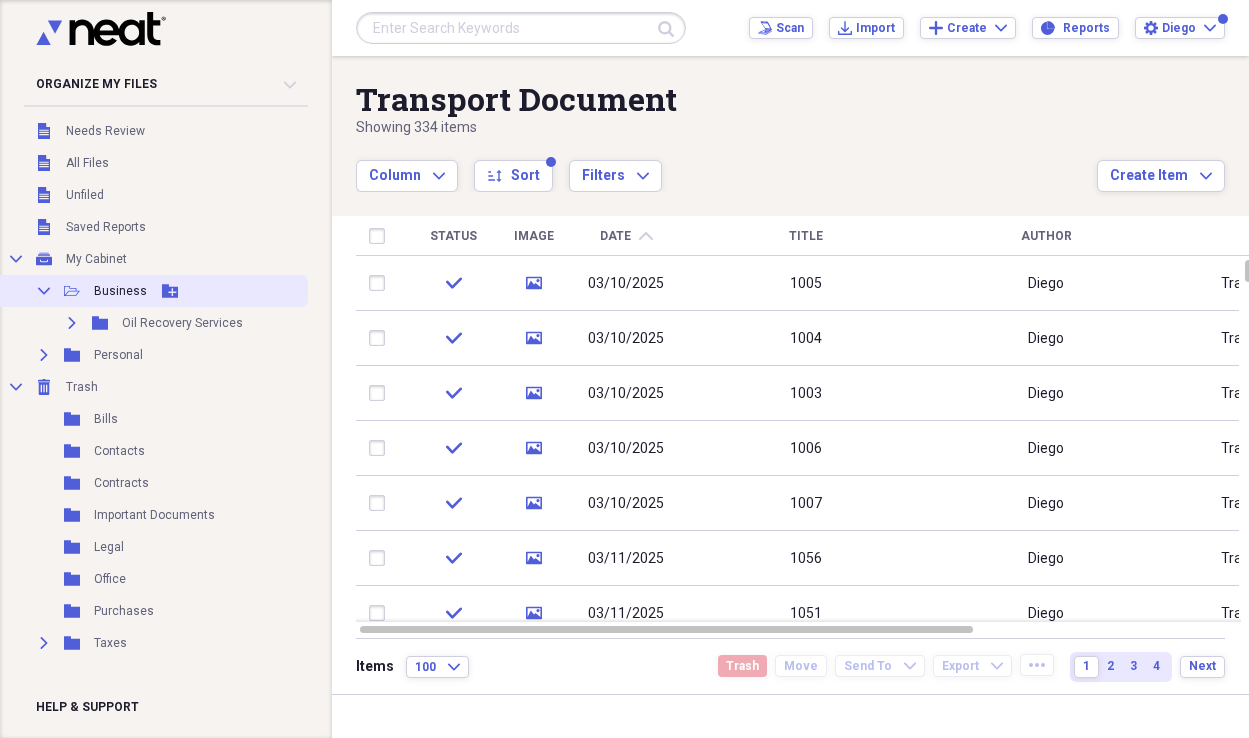 click on "Collapse" 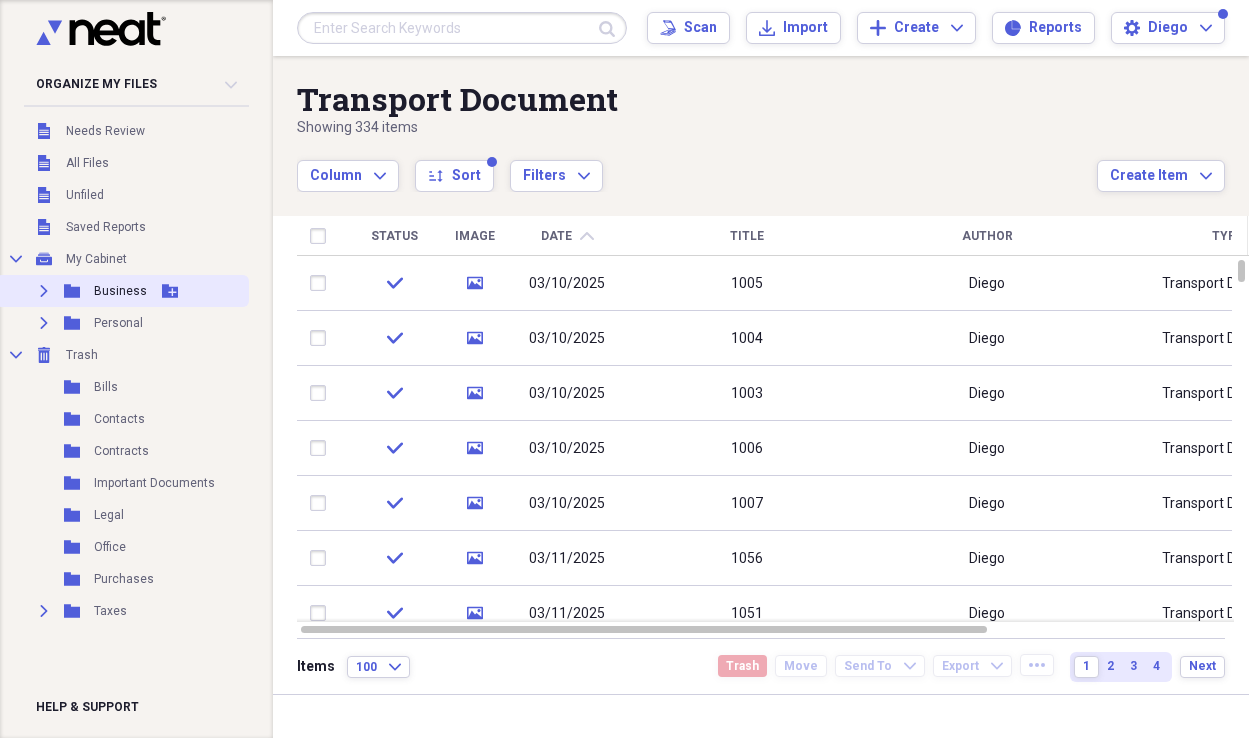 click 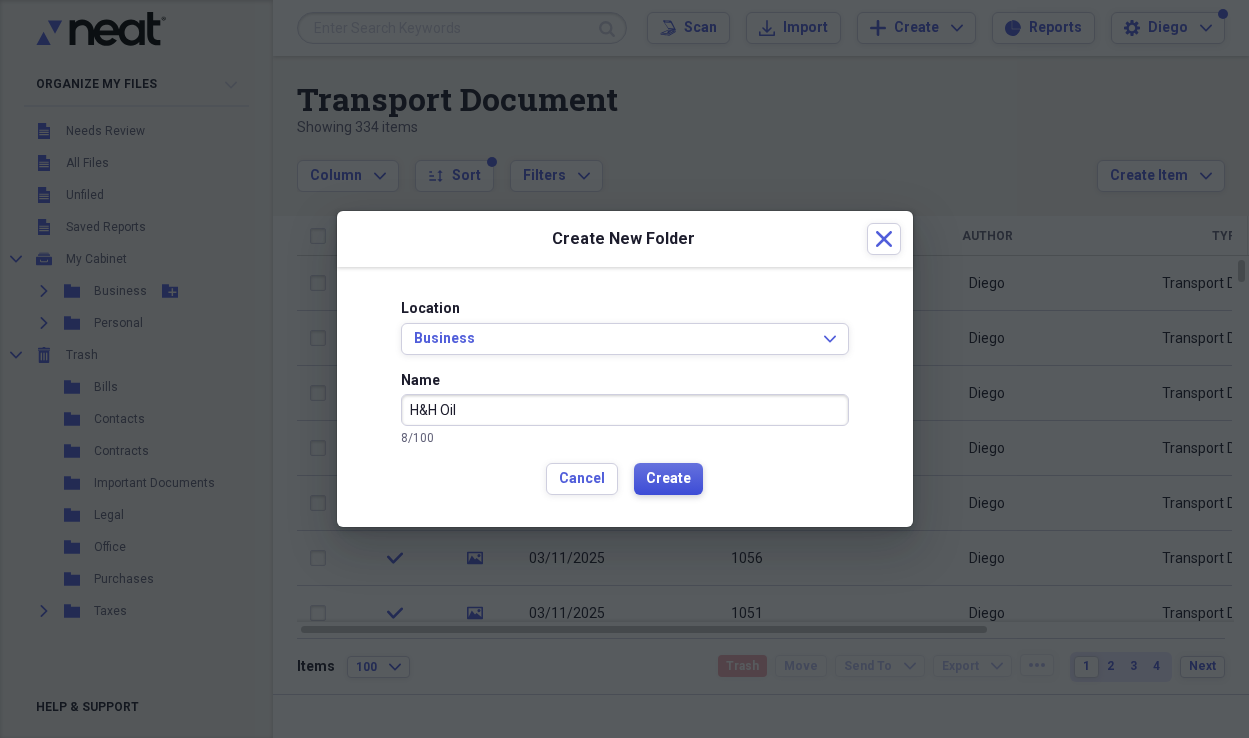 type on "H&H Oil" 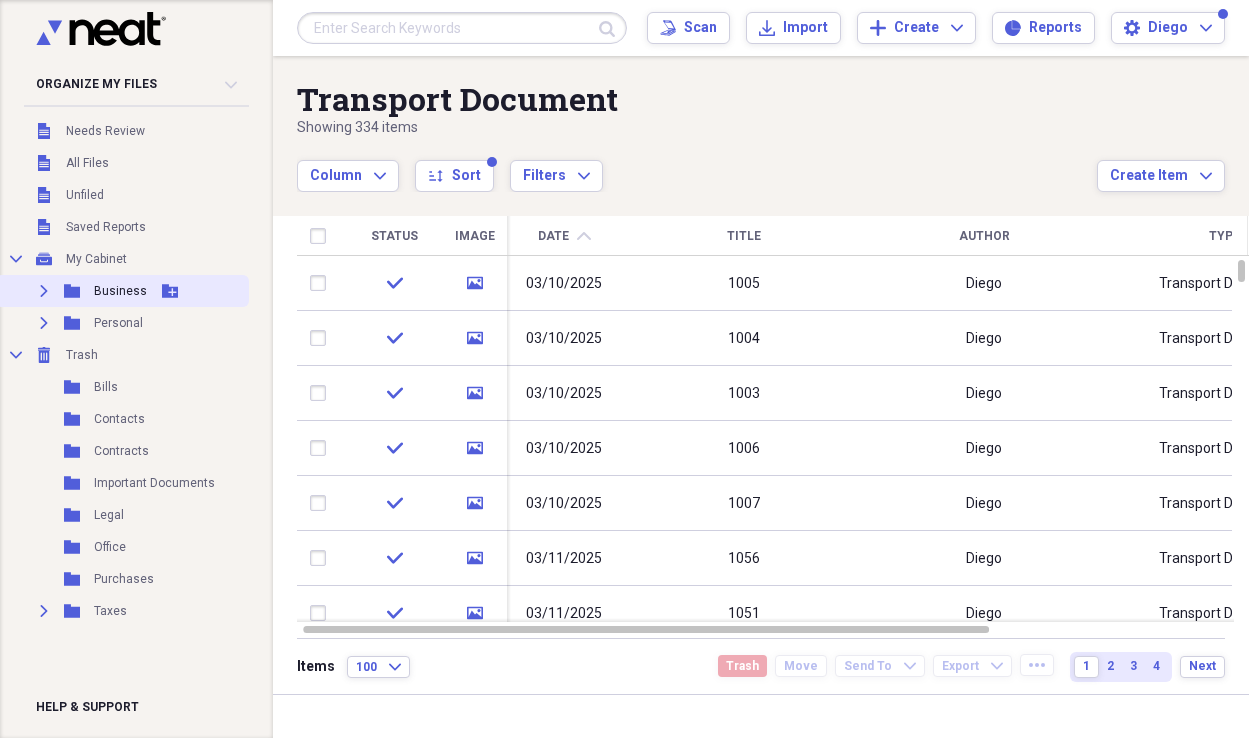 click on "Expand" 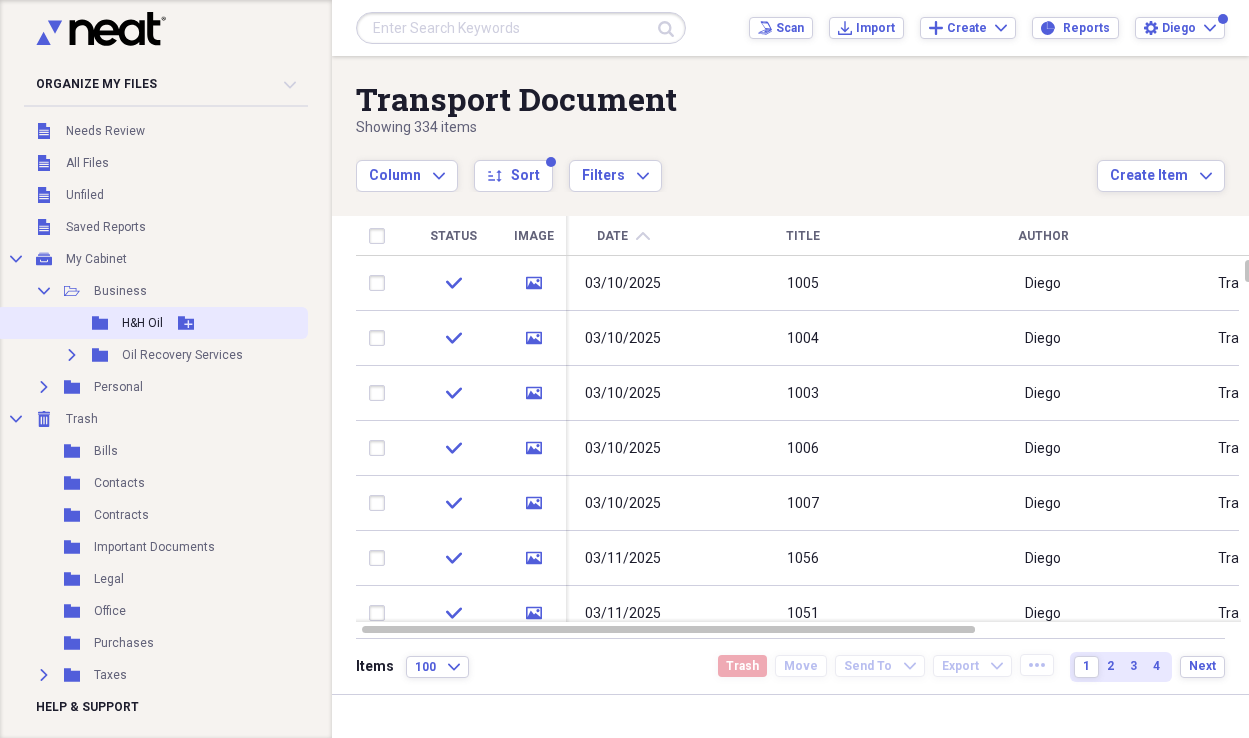 click on "Folder H&H Oil Add Folder" at bounding box center [152, 323] 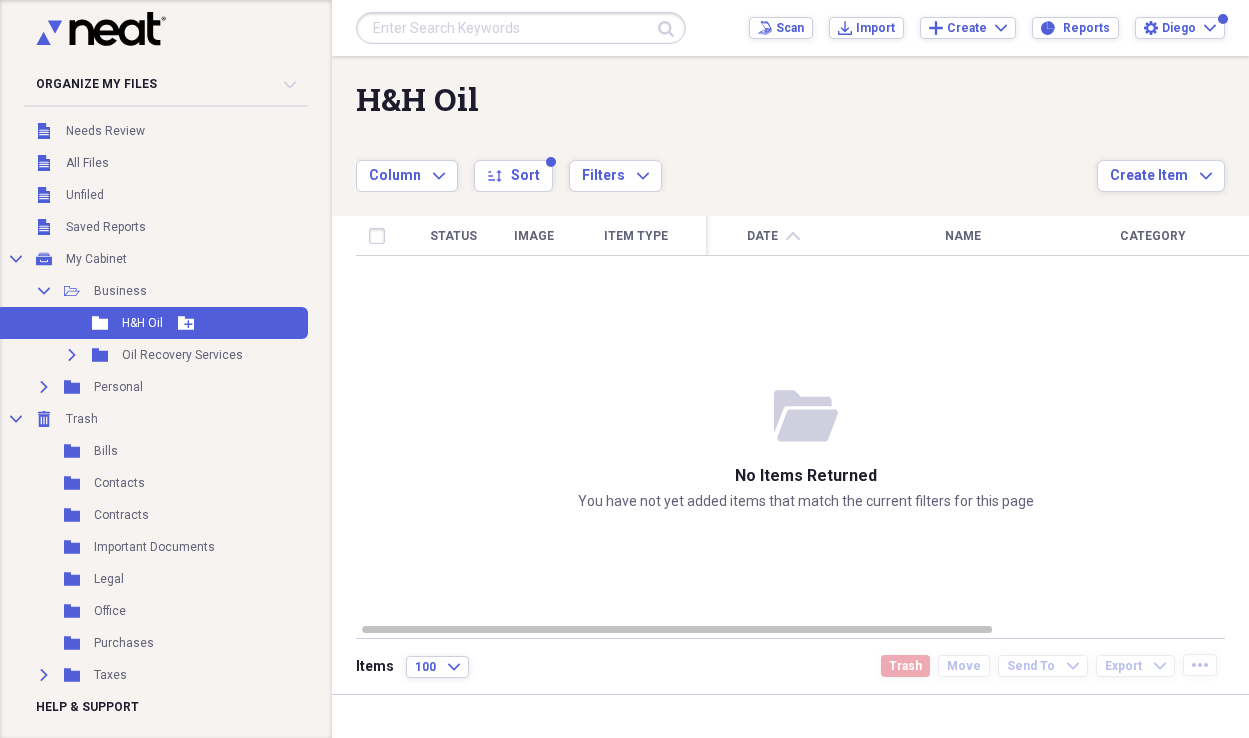 click 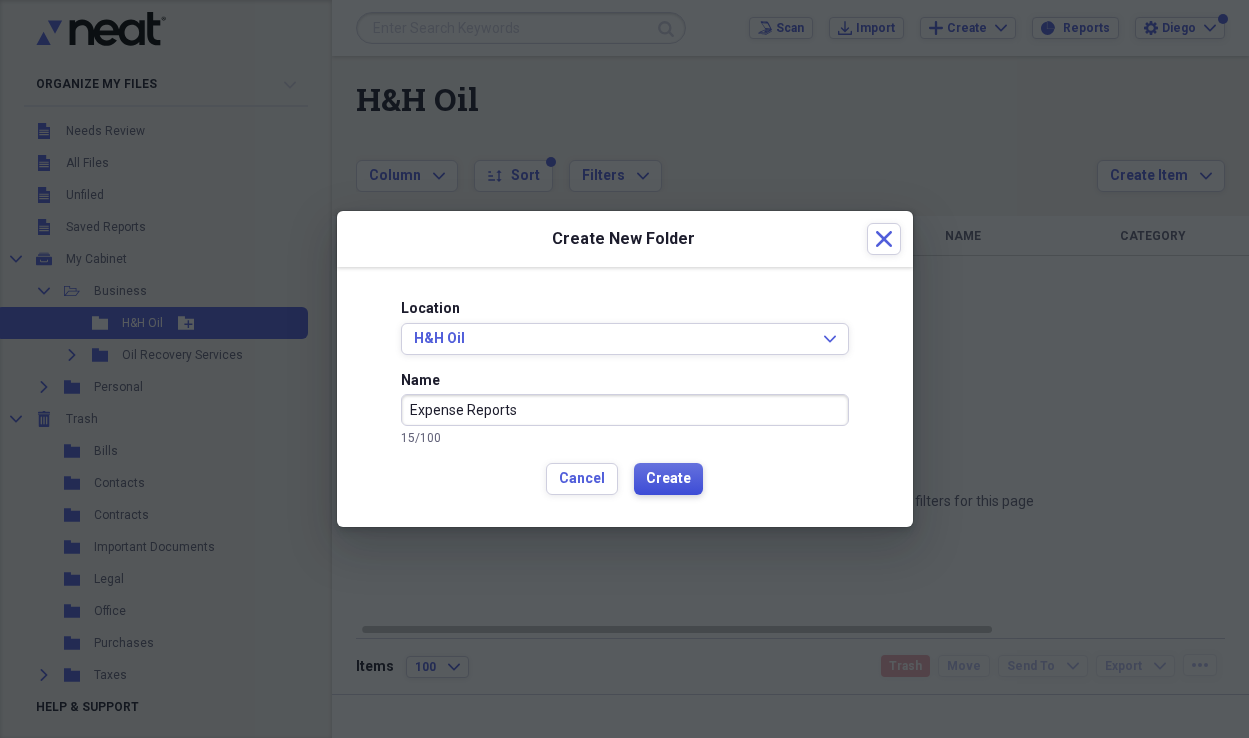 type on "Expense Reports" 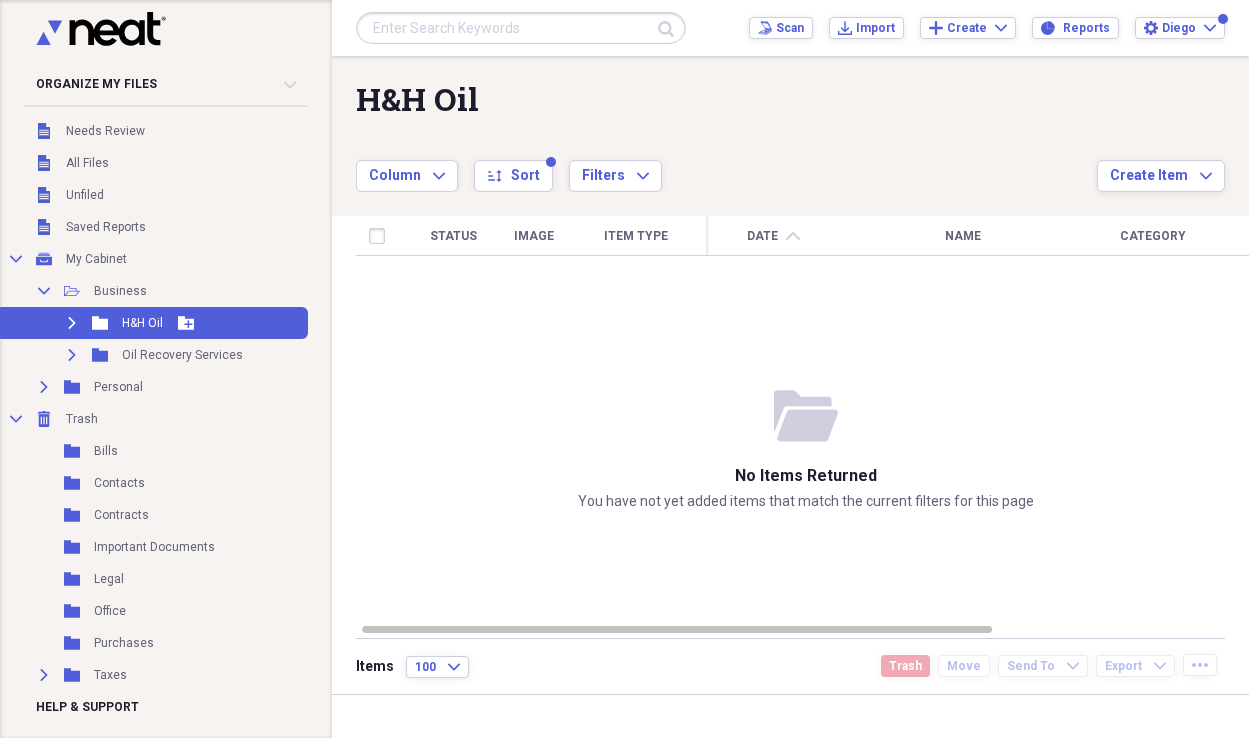 click on "Expand" 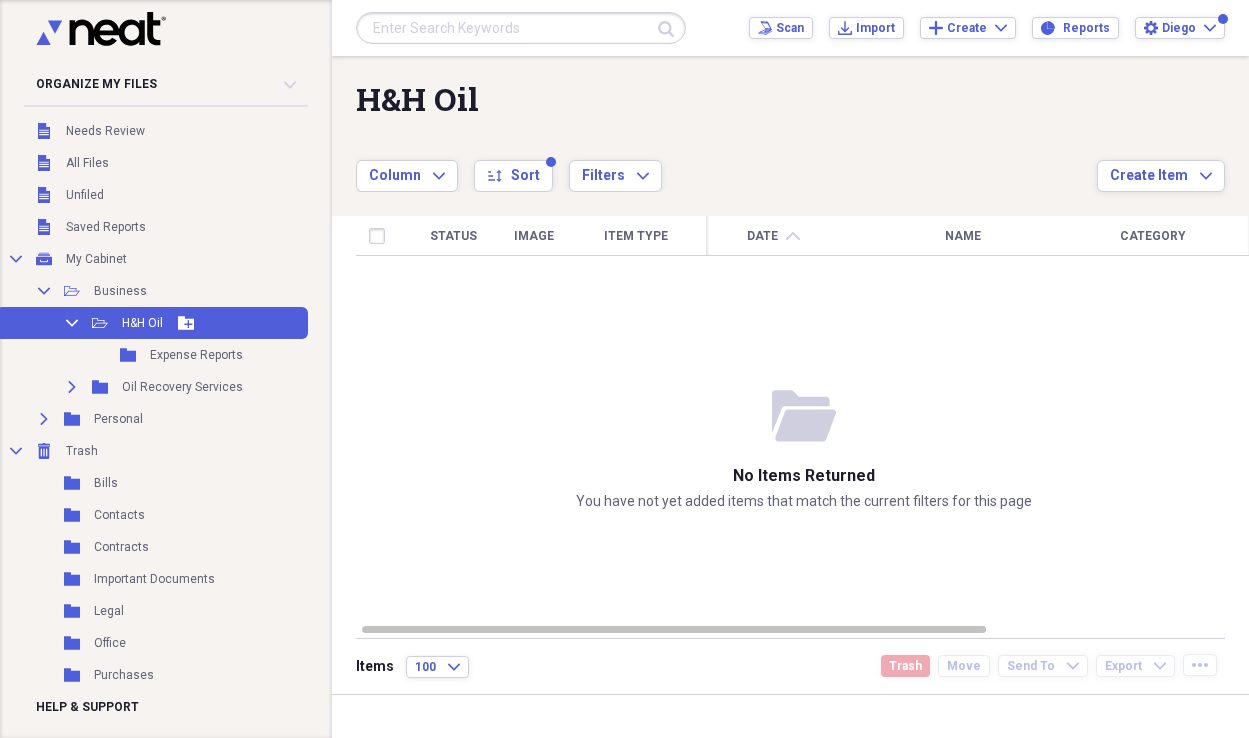 click on "Collapse" 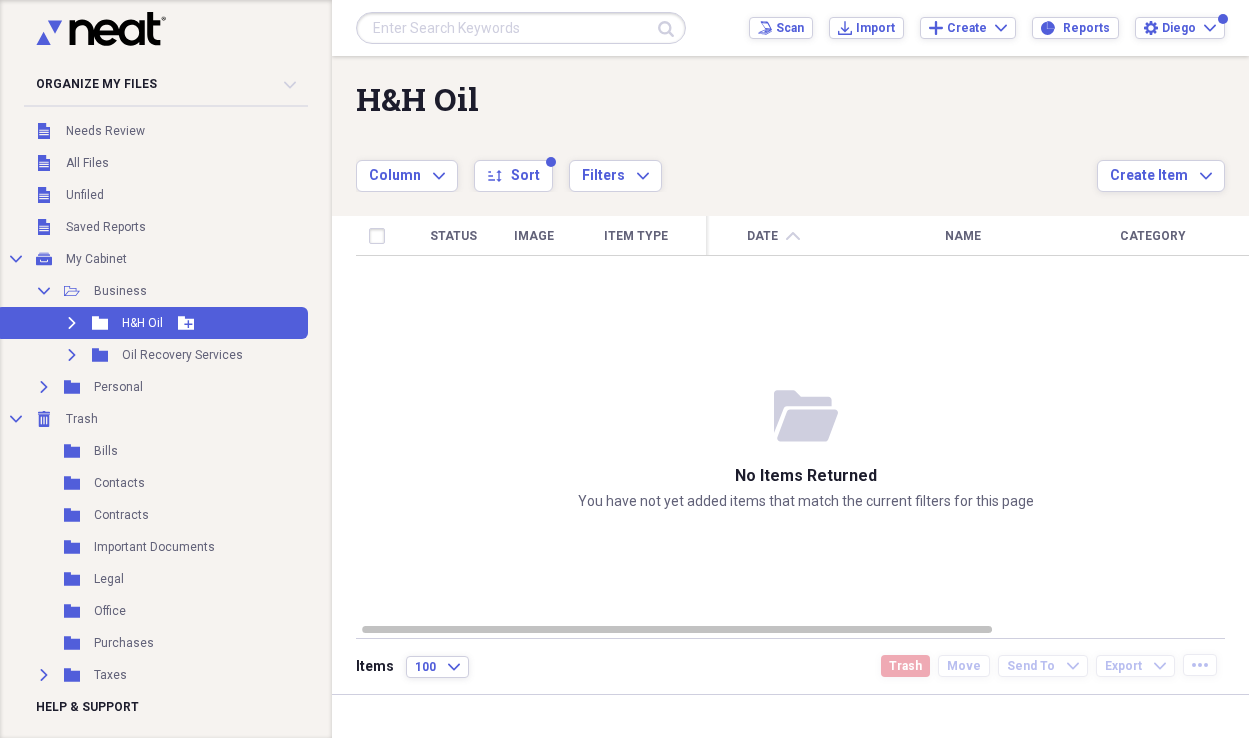 drag, startPoint x: 73, startPoint y: 318, endPoint x: 118, endPoint y: 334, distance: 47.759815 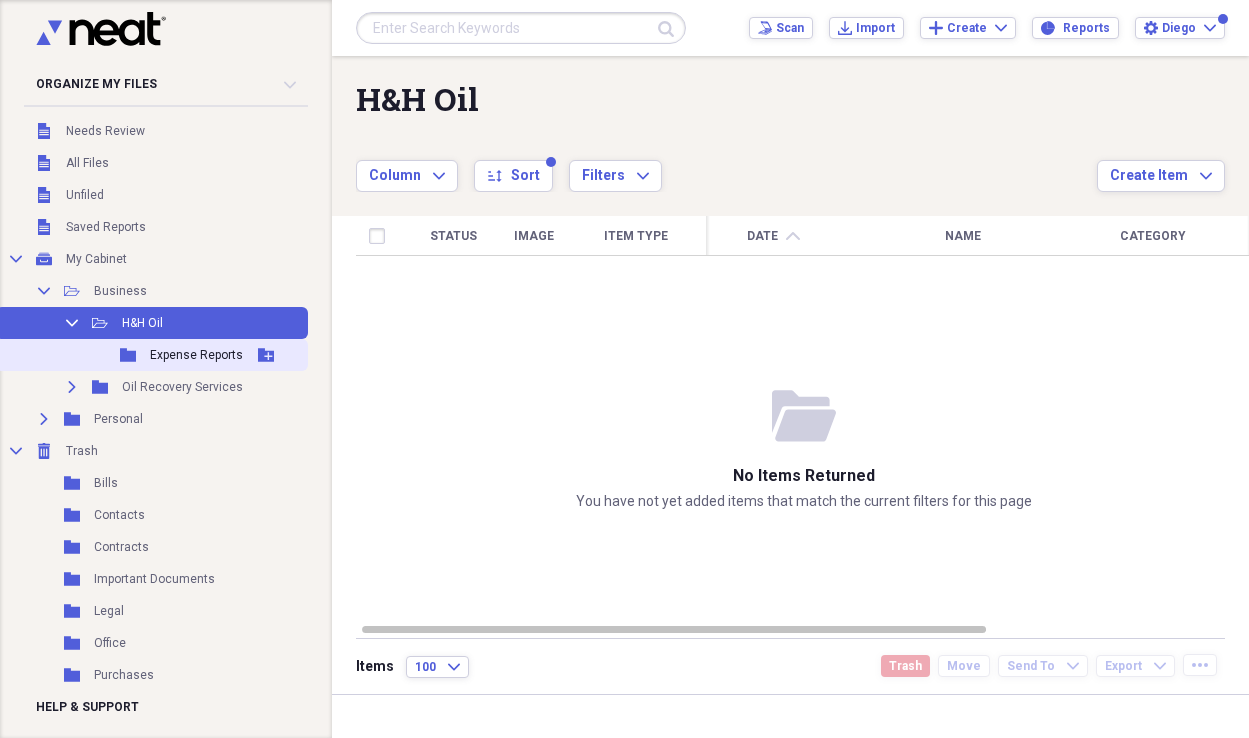click 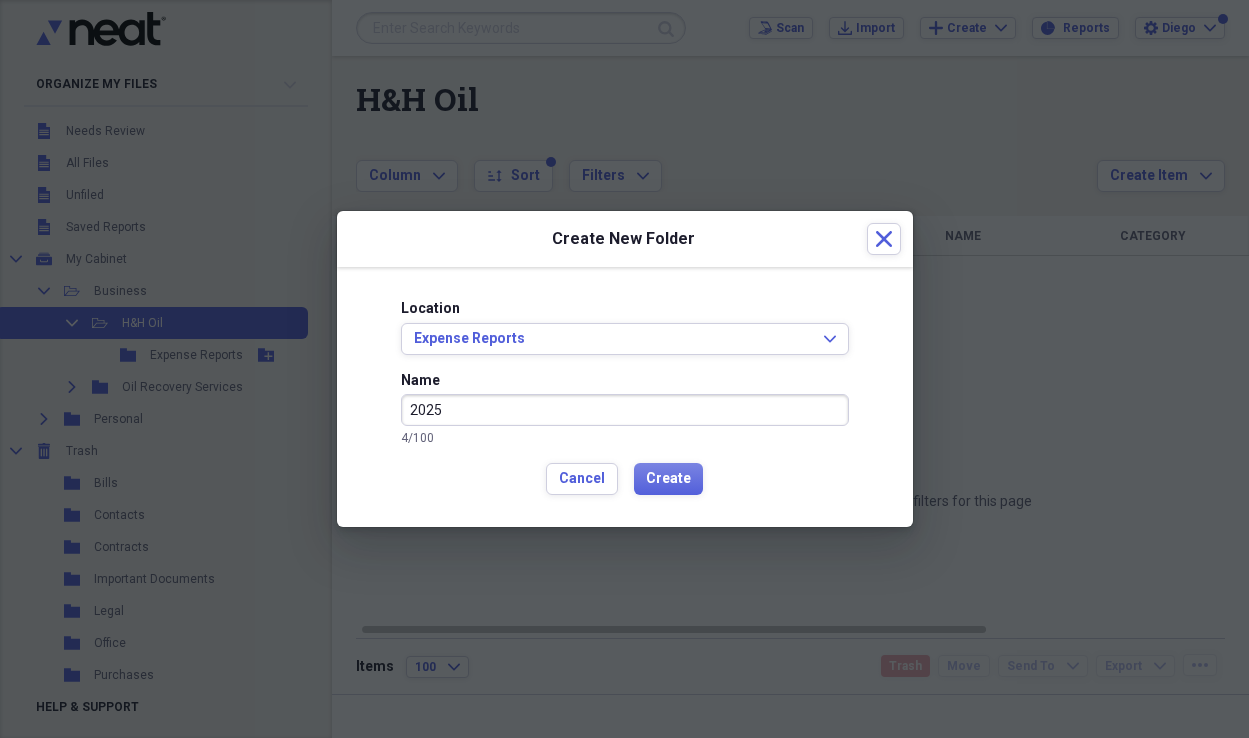 type on "2025" 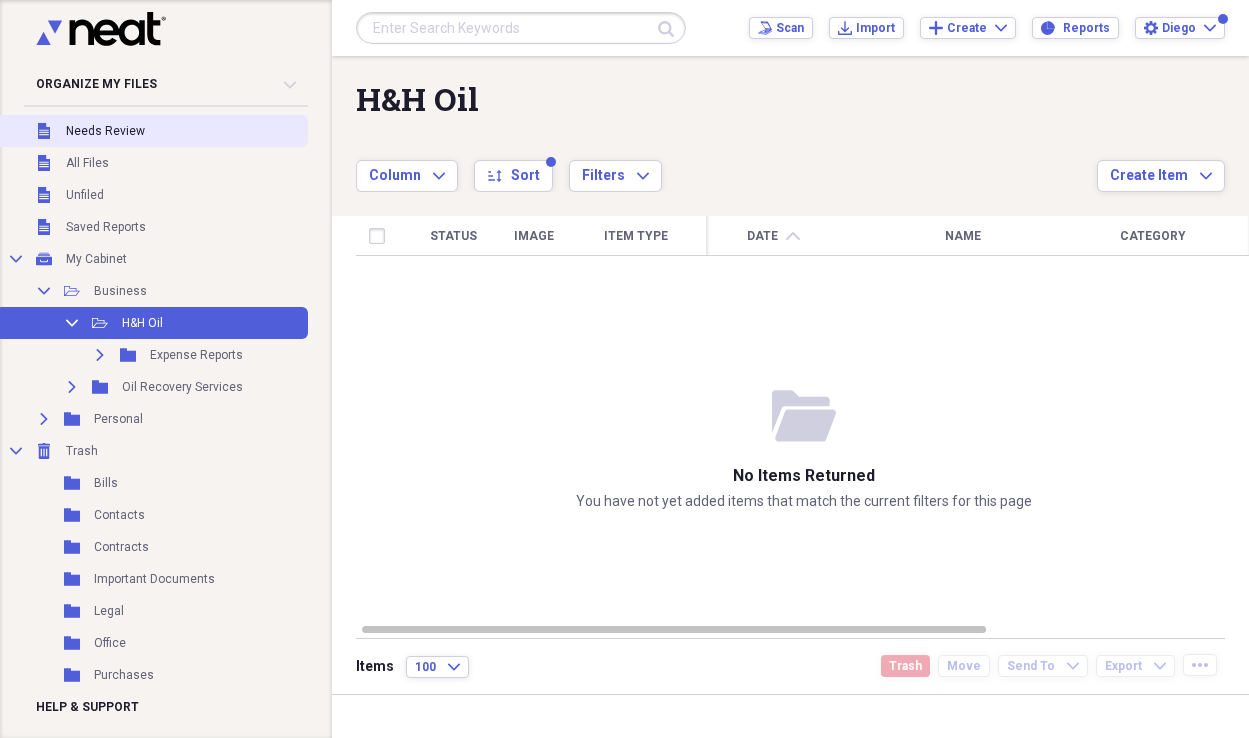 click on "Needs Review" at bounding box center (105, 131) 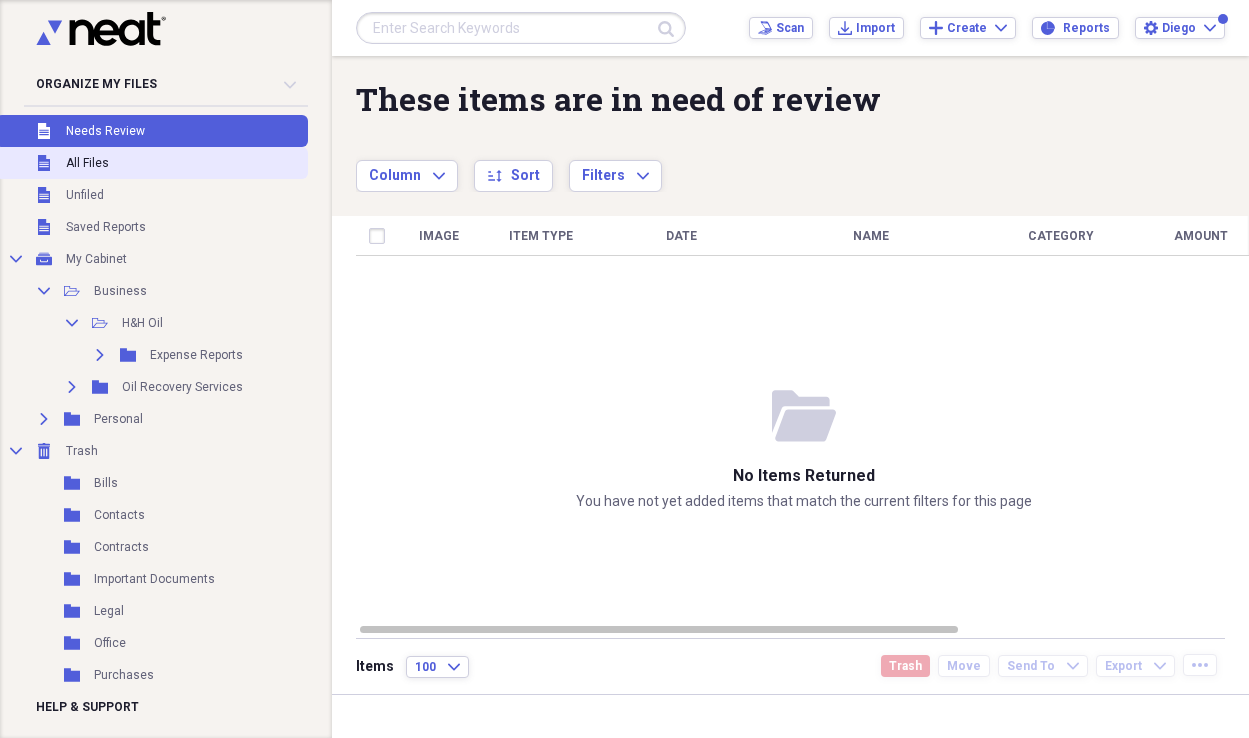 click on "All Files" at bounding box center (87, 163) 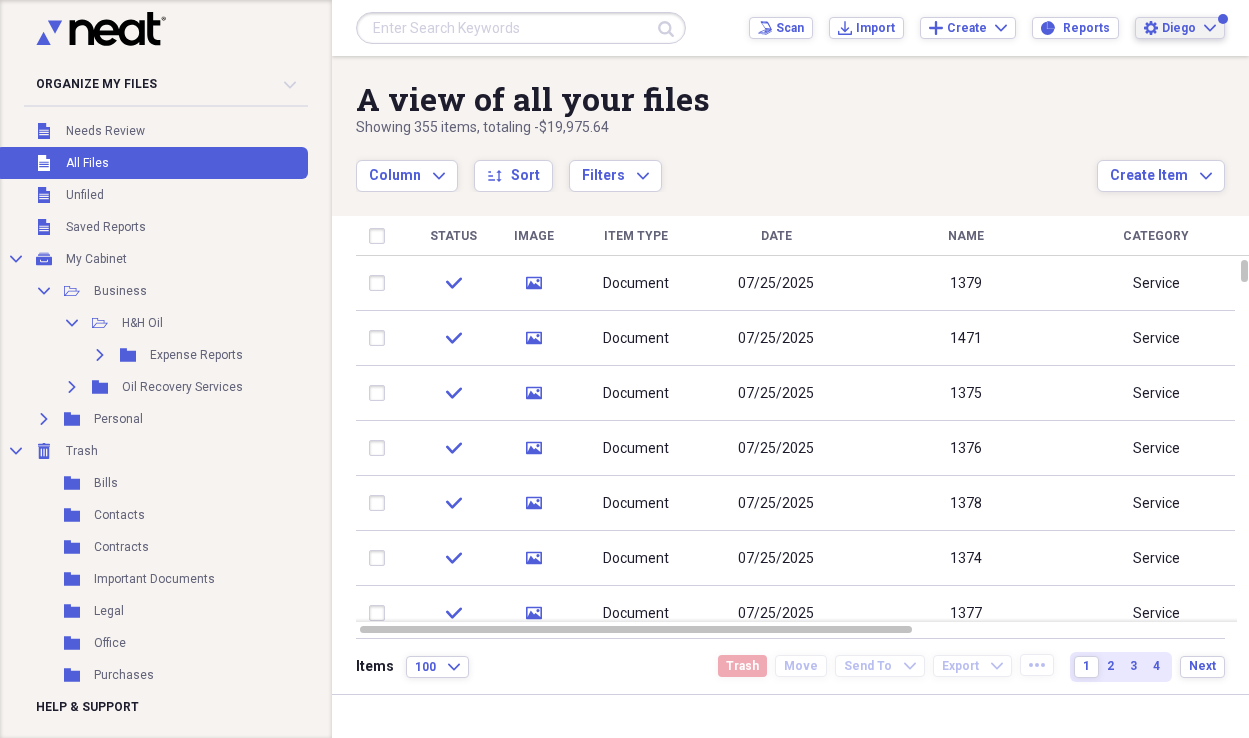 click on "Settings Diego Expand" at bounding box center (1180, 28) 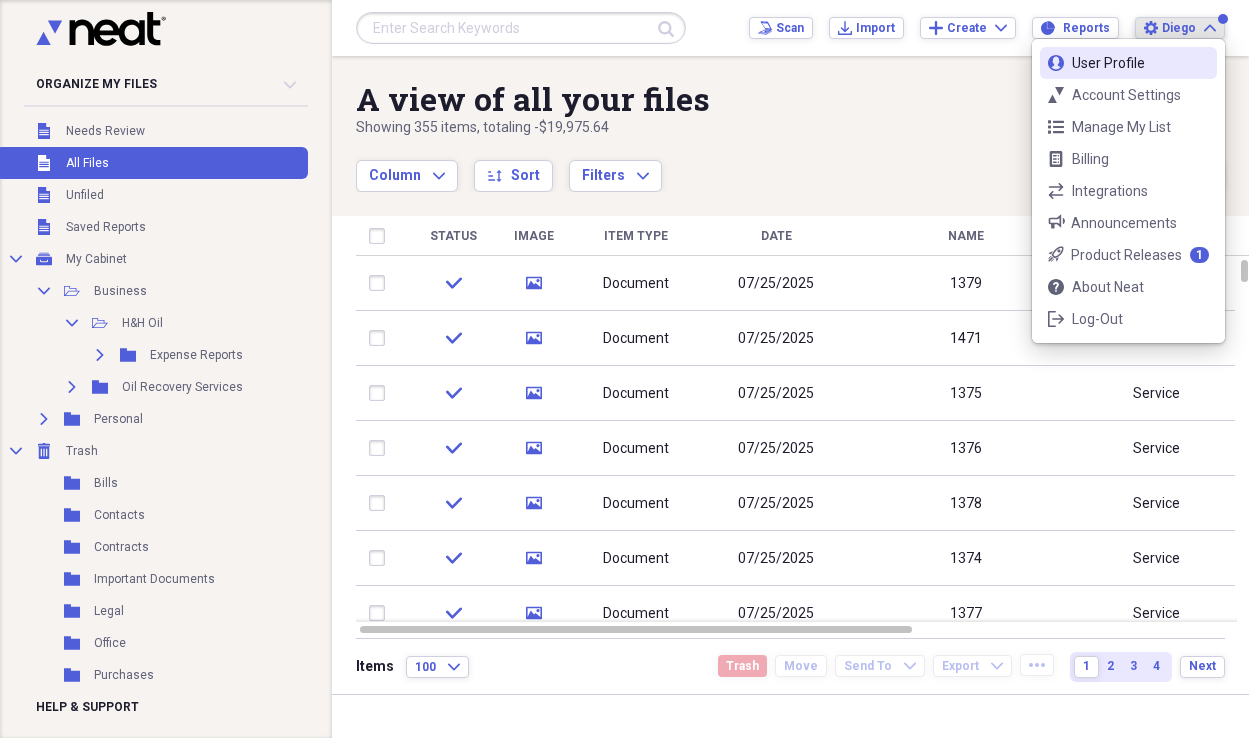 click on "Settings Diego Expand" at bounding box center [1180, 28] 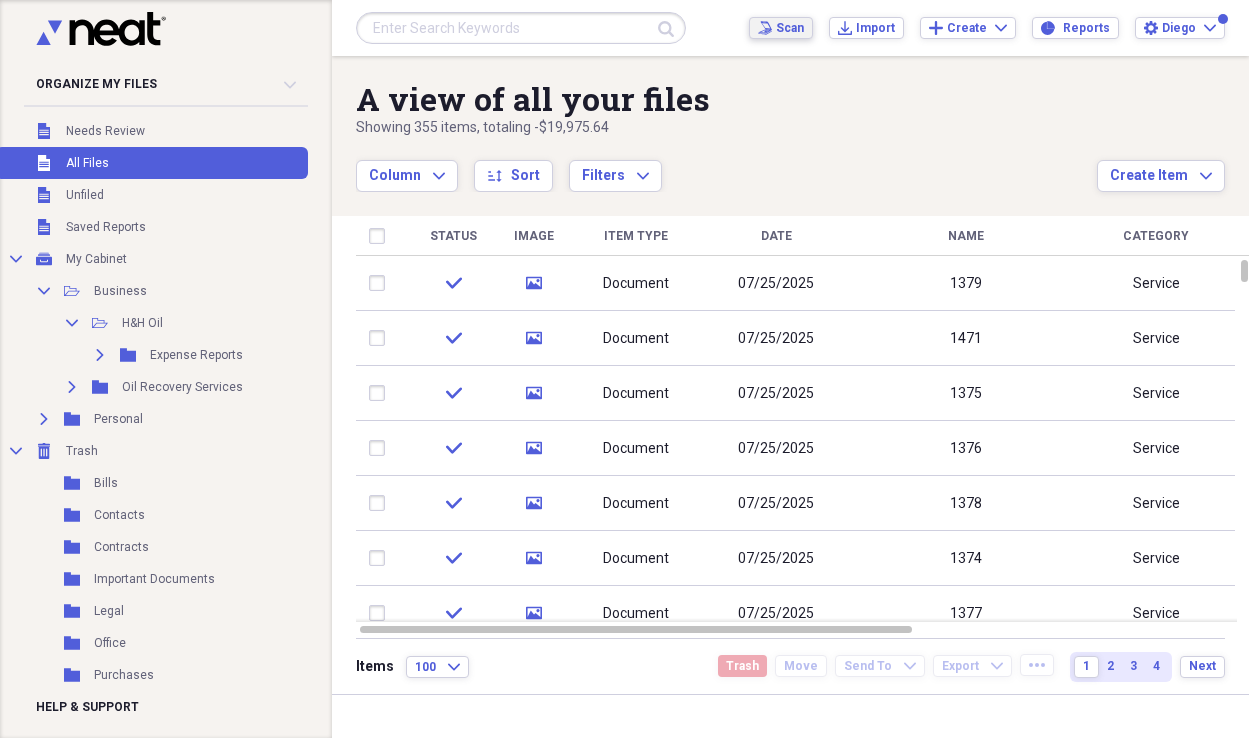 click on "Scan Scan" at bounding box center (781, 28) 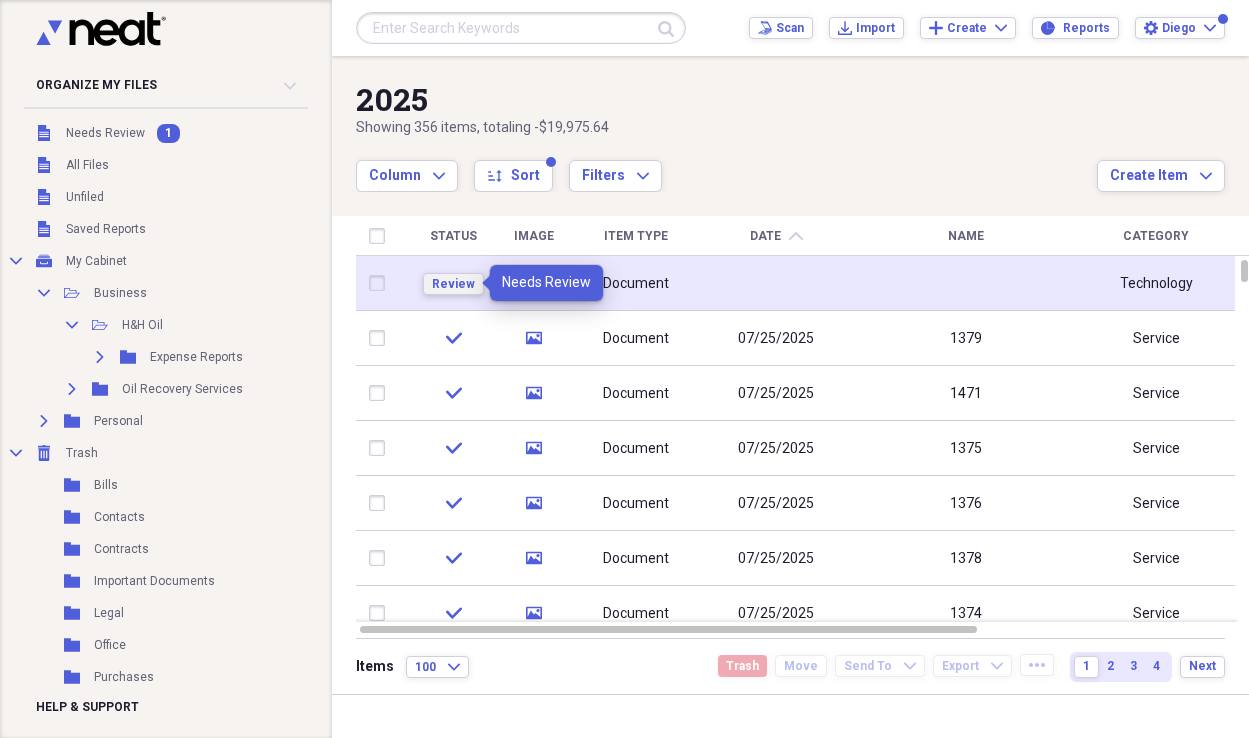 click on "Review" at bounding box center (453, 284) 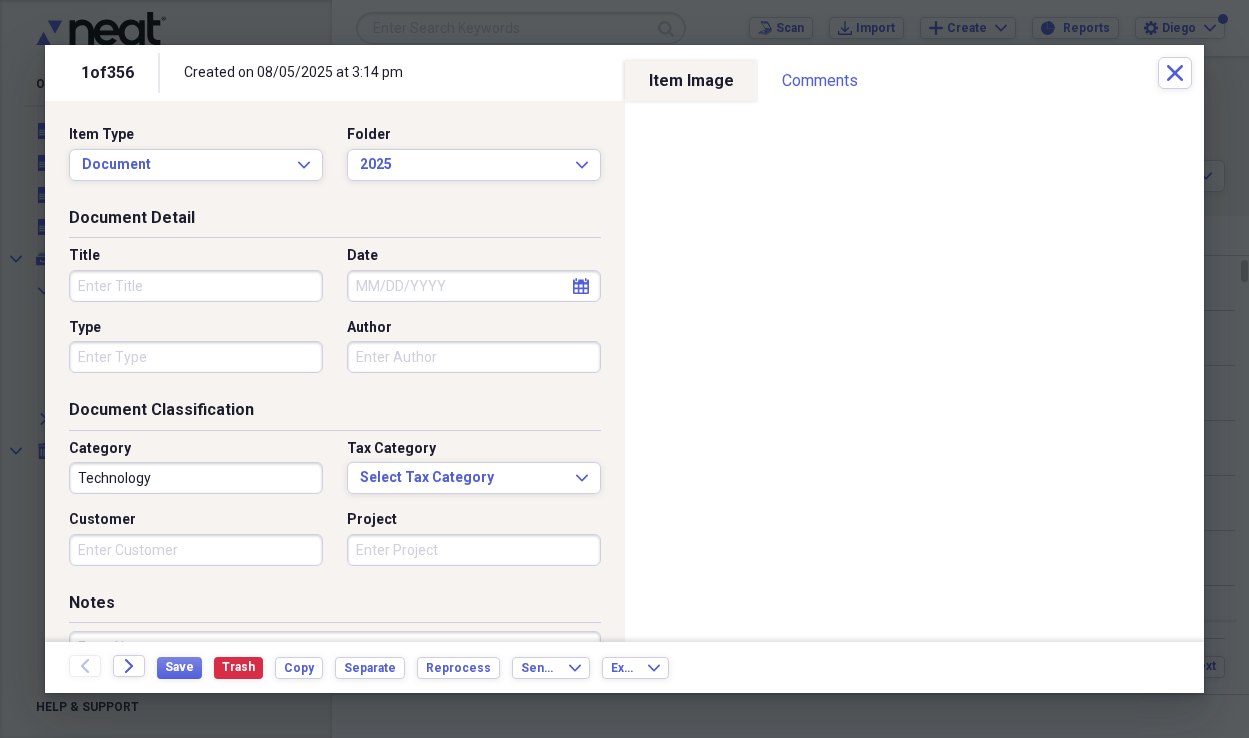 click on "Title" at bounding box center [196, 286] 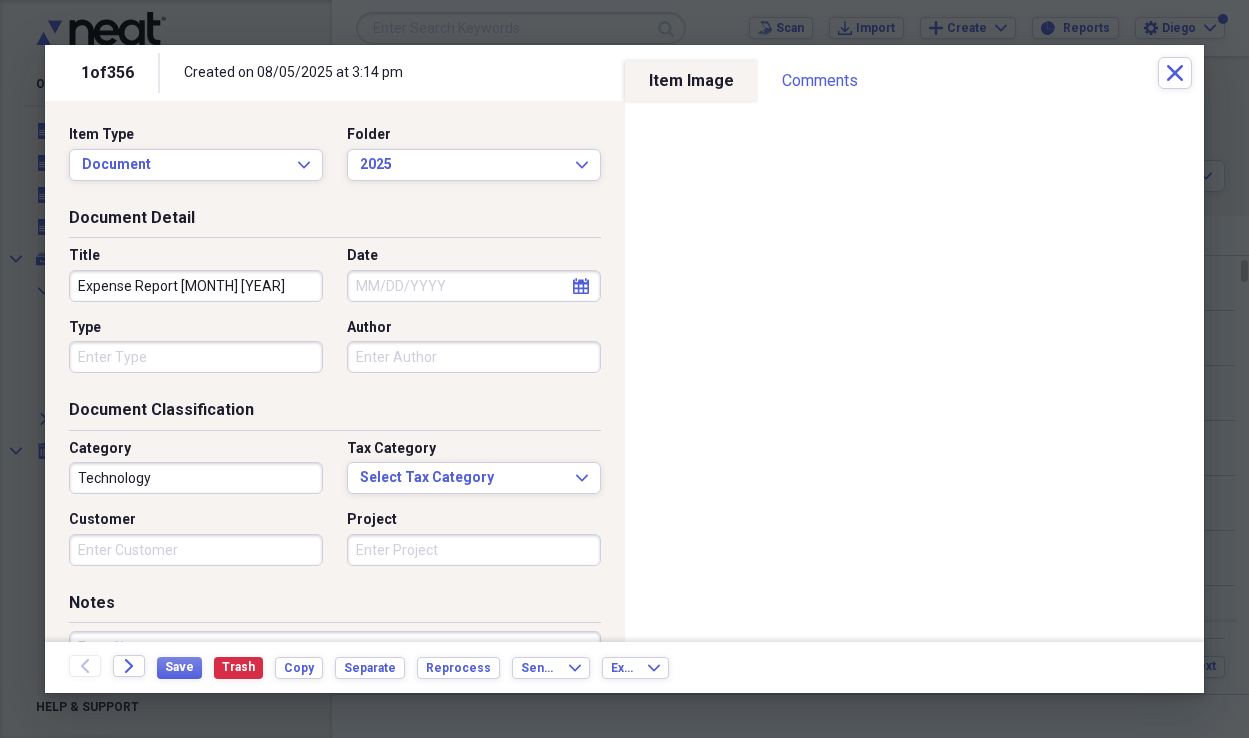 type on "Expense Report [MONTH] [YEAR]" 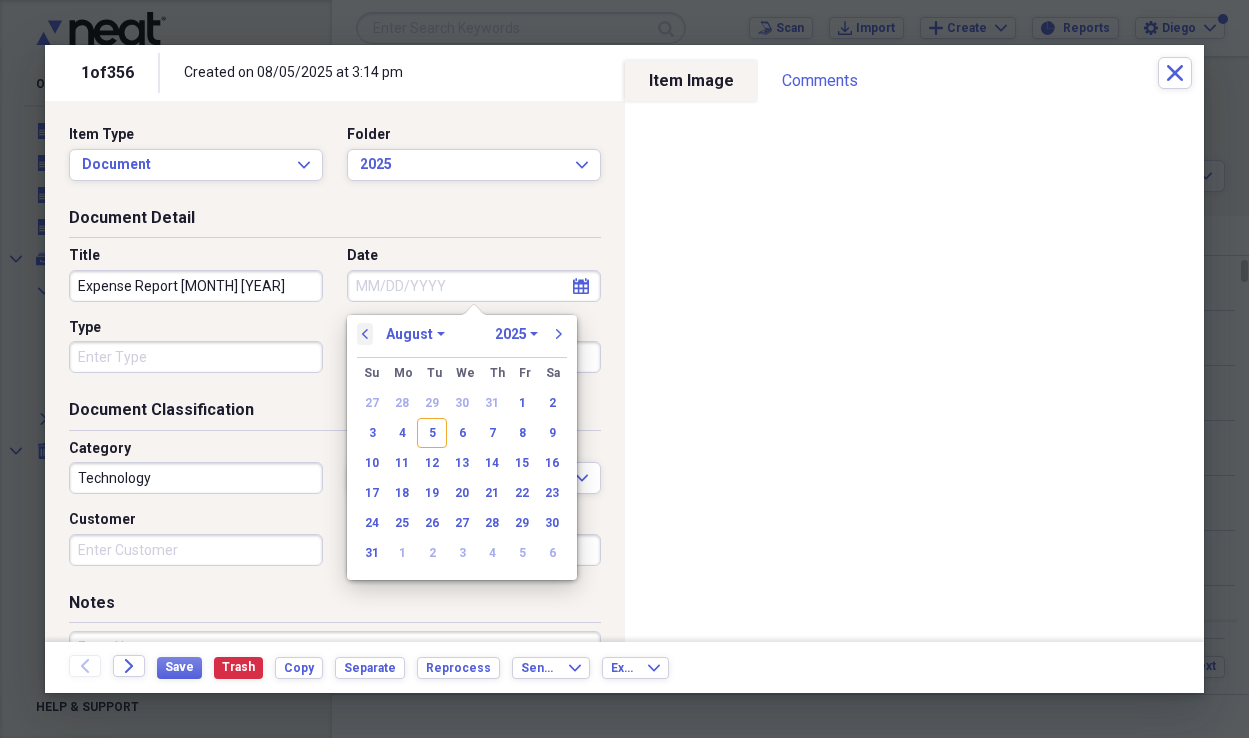 click on "previous" at bounding box center [365, 334] 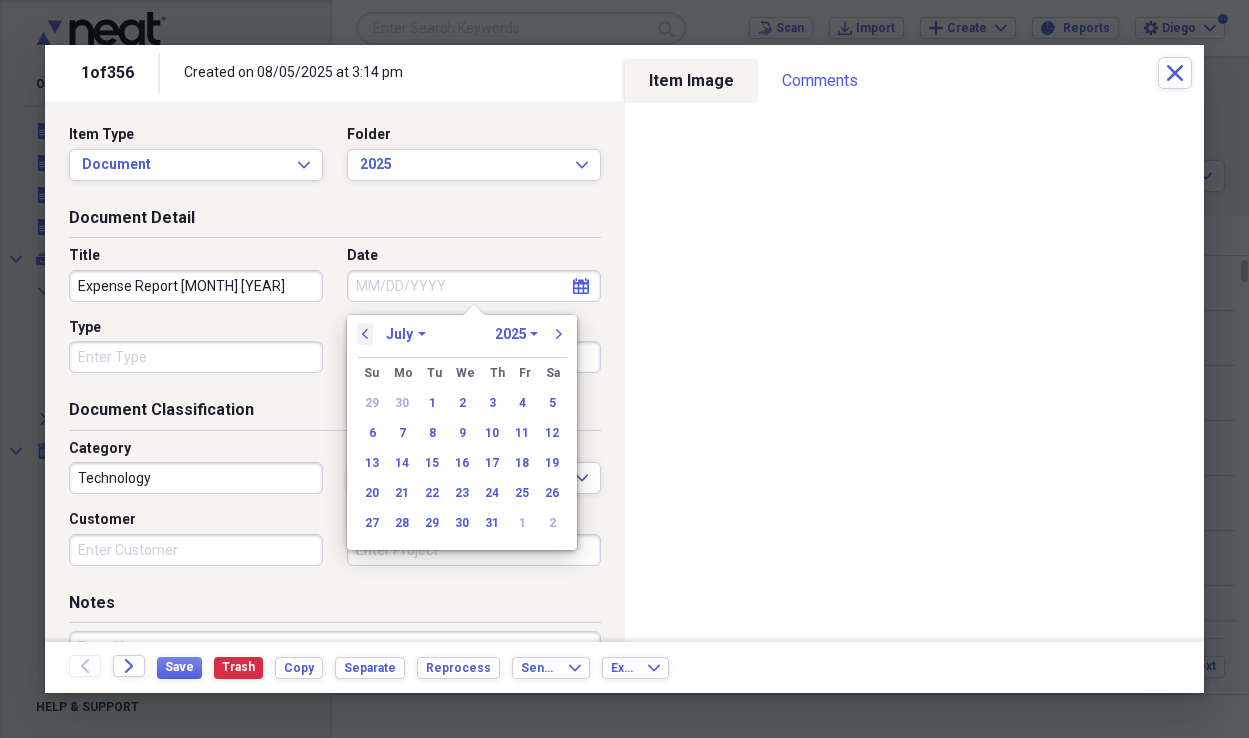 click on "previous" at bounding box center [365, 334] 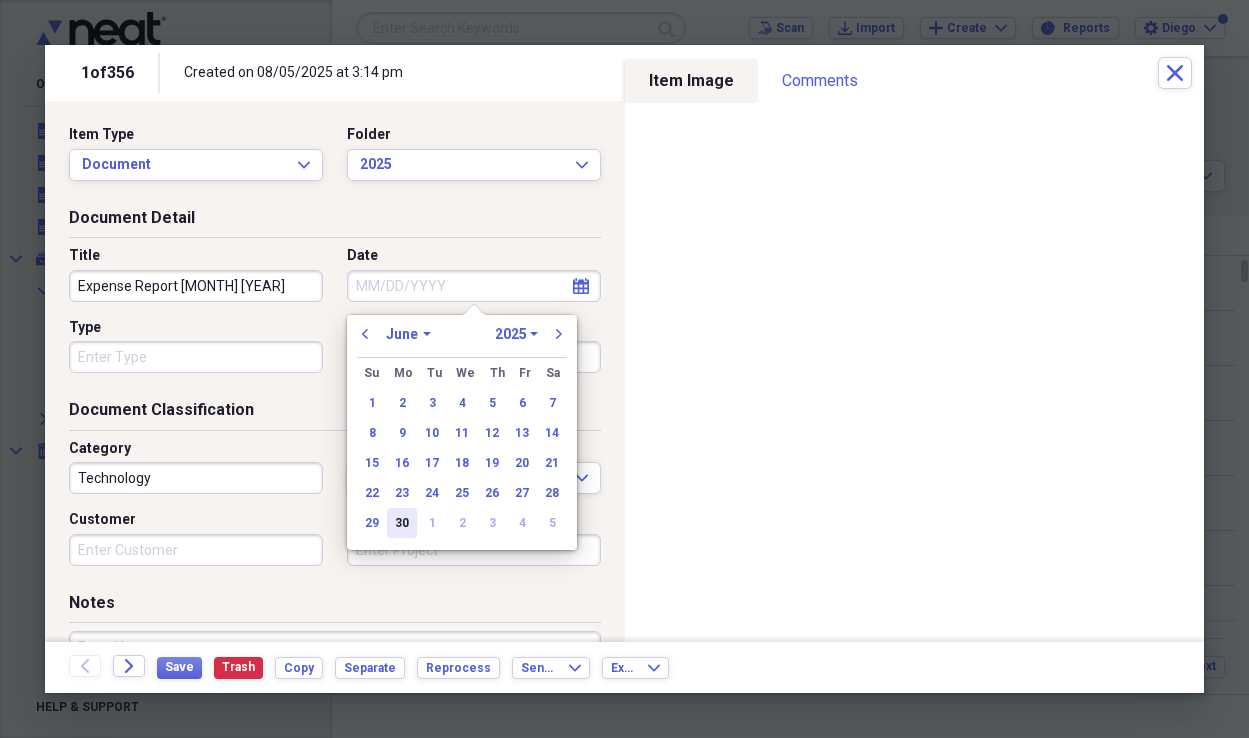 click on "30" at bounding box center (402, 523) 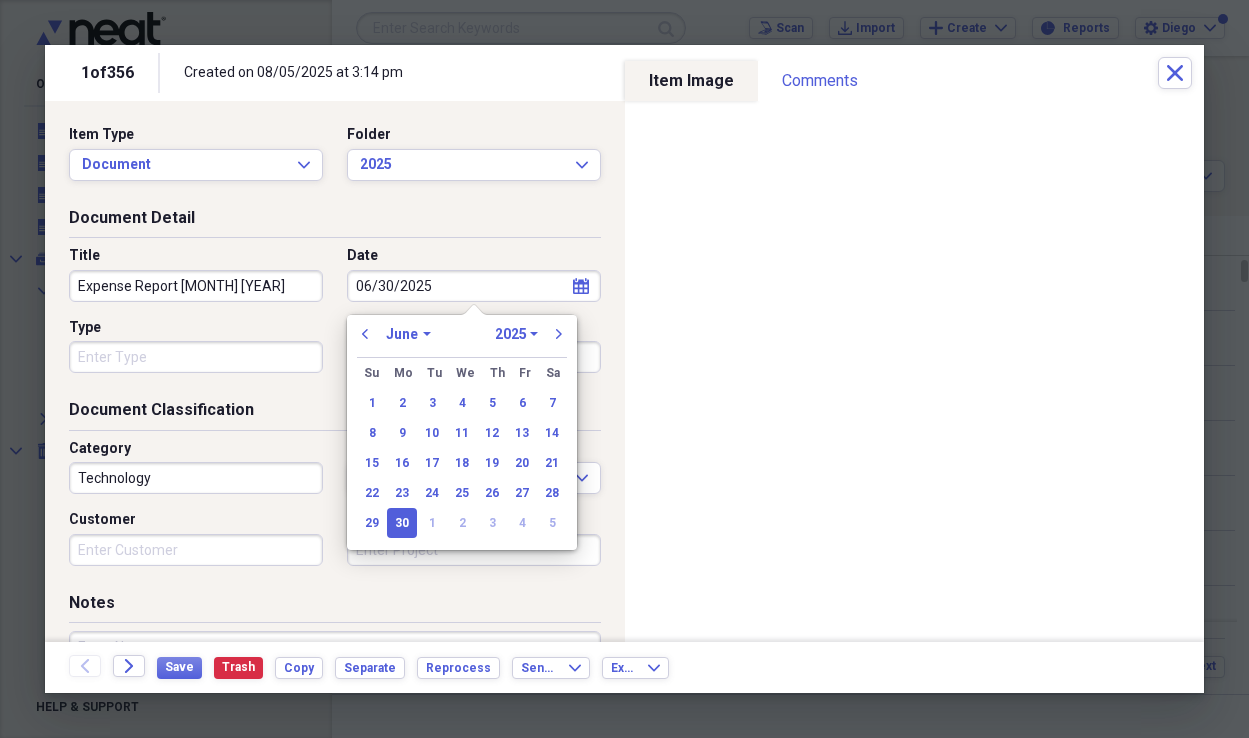 type on "06/30/2025" 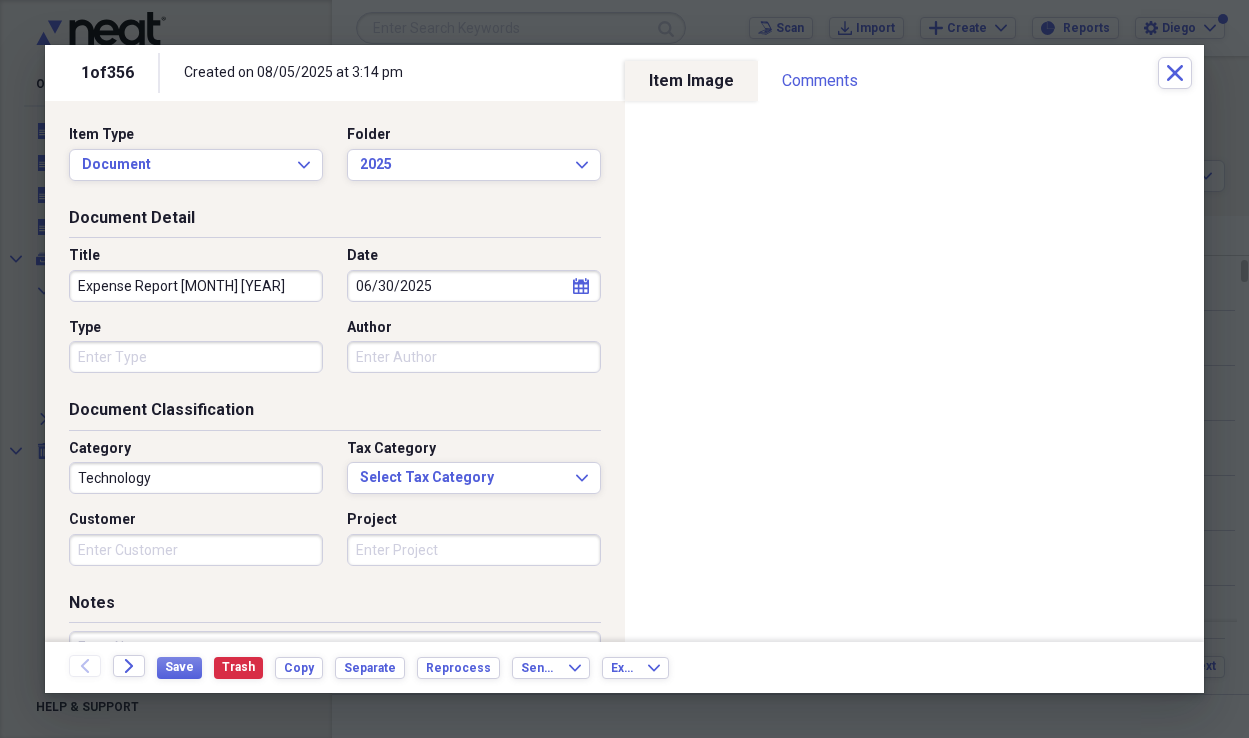 click on "Type" at bounding box center [196, 357] 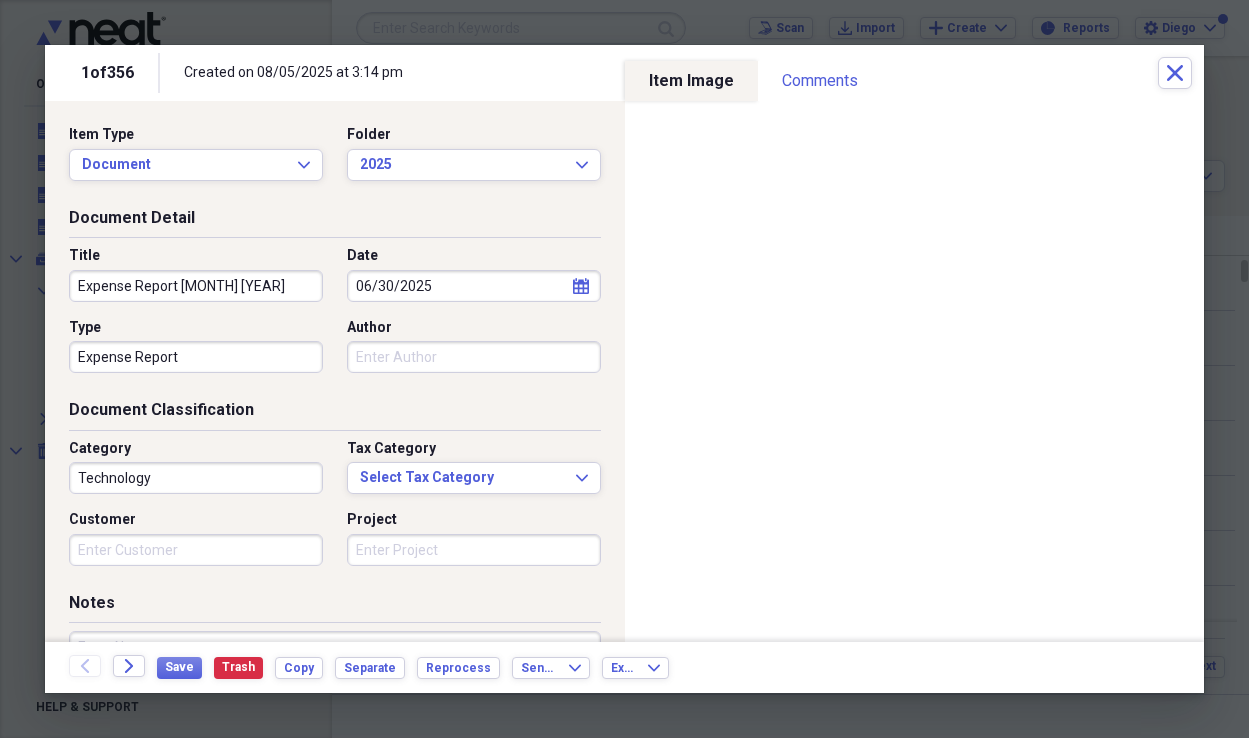 type on "Expense Report" 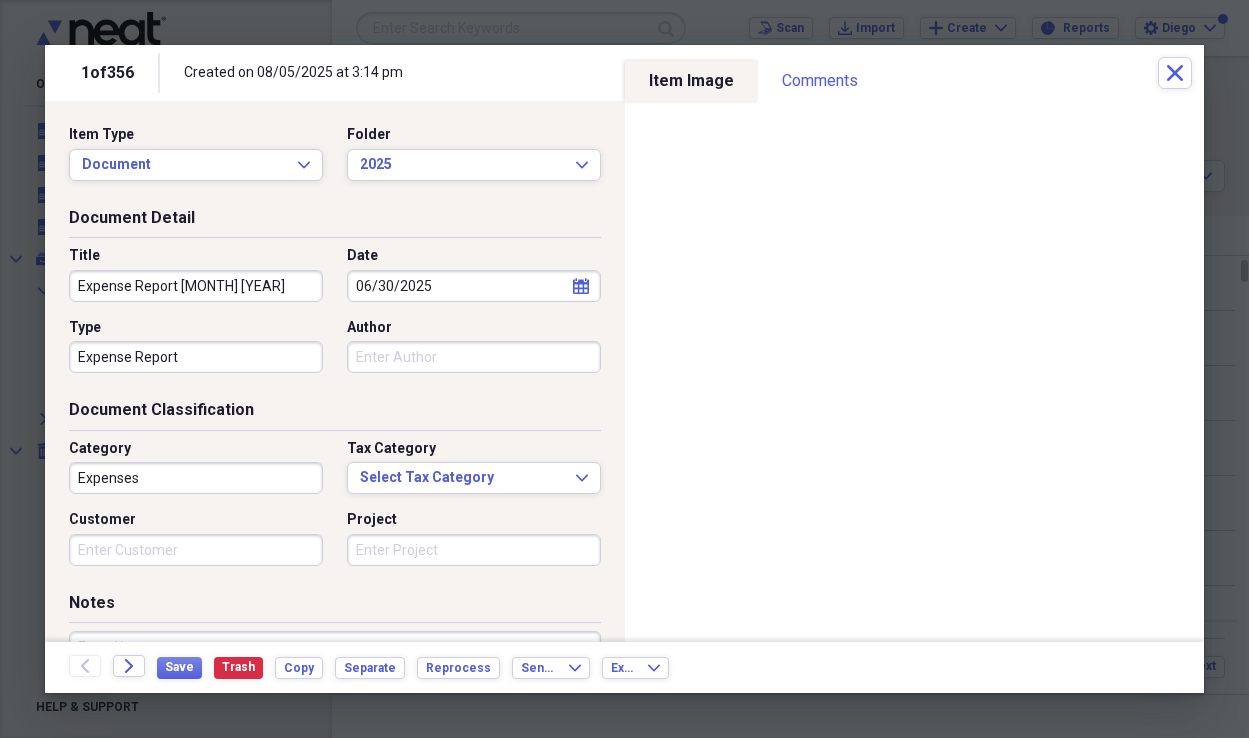 type on "Expenses" 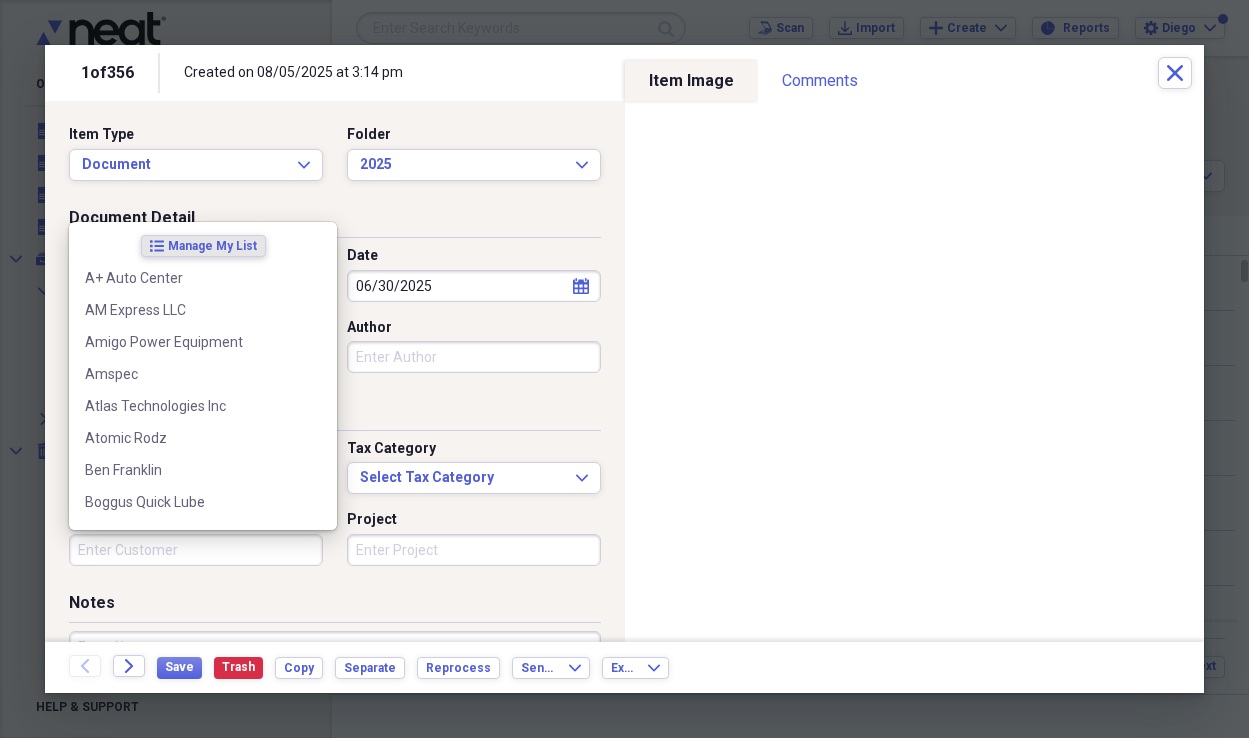 click on "Customer" at bounding box center [196, 550] 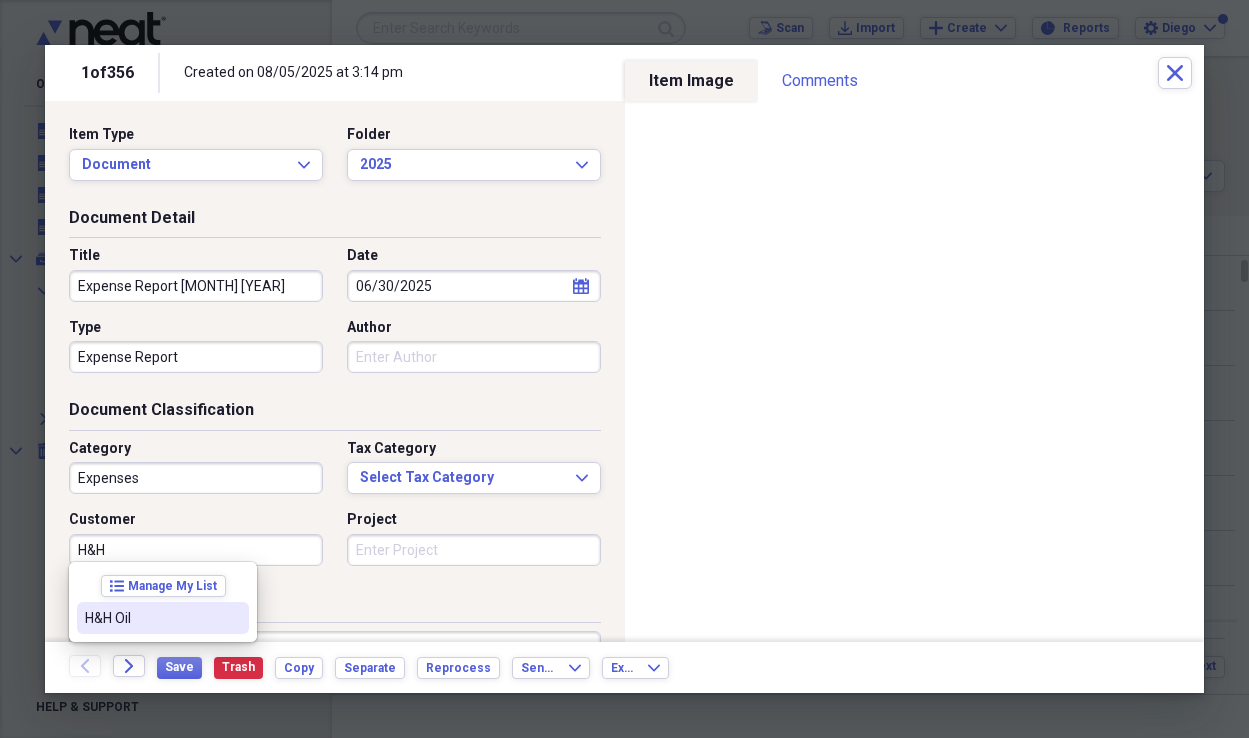 drag, startPoint x: 143, startPoint y: 544, endPoint x: 66, endPoint y: 545, distance: 77.00649 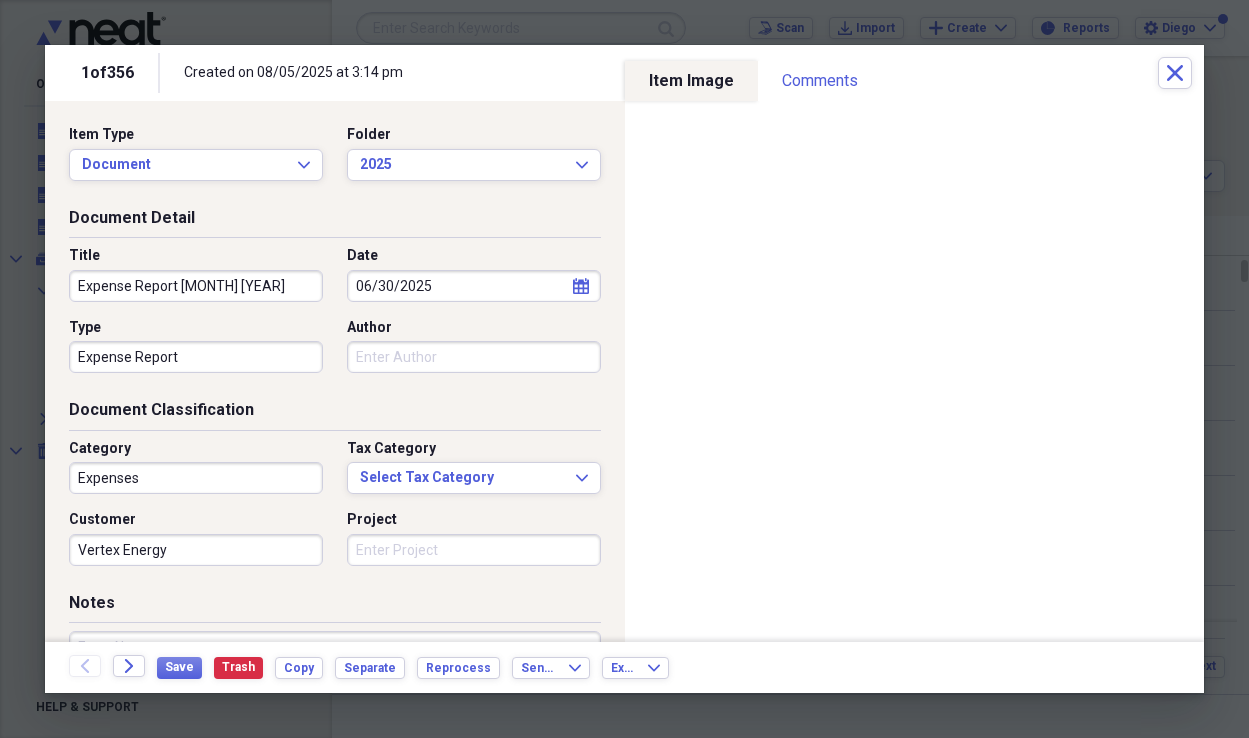type on "Vertex Energy" 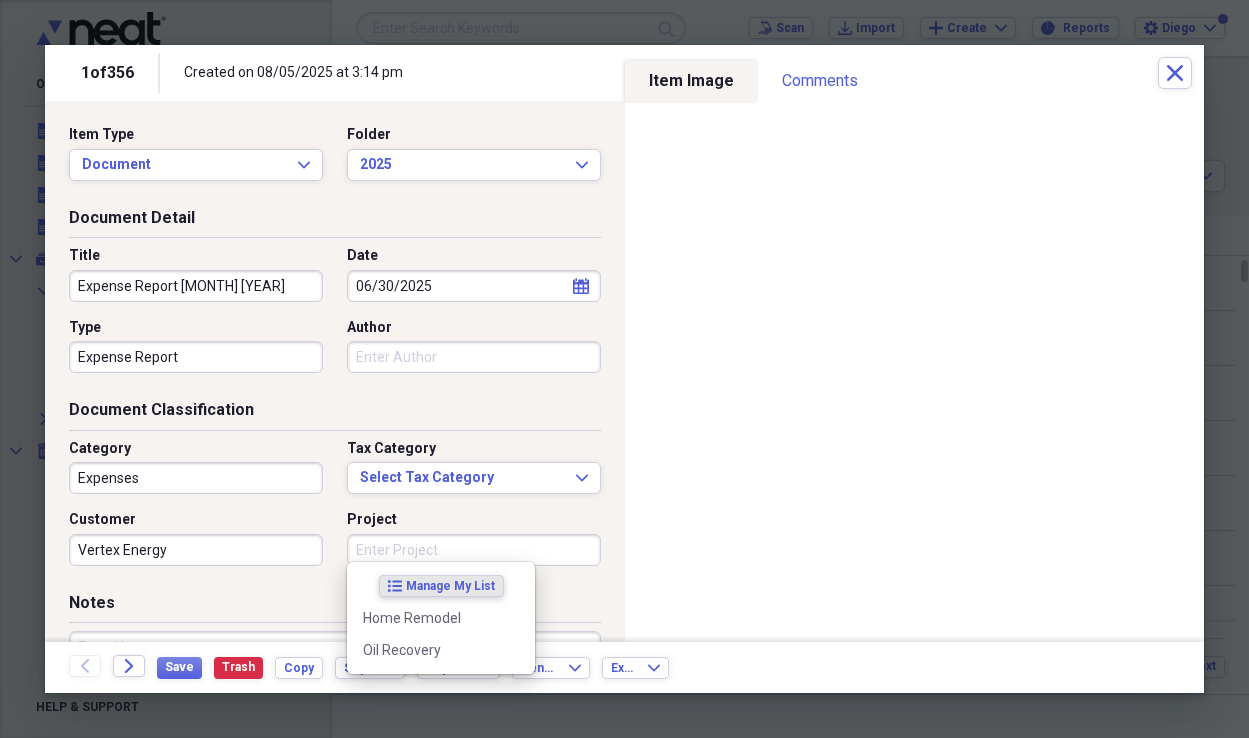 click on "Project" at bounding box center [474, 550] 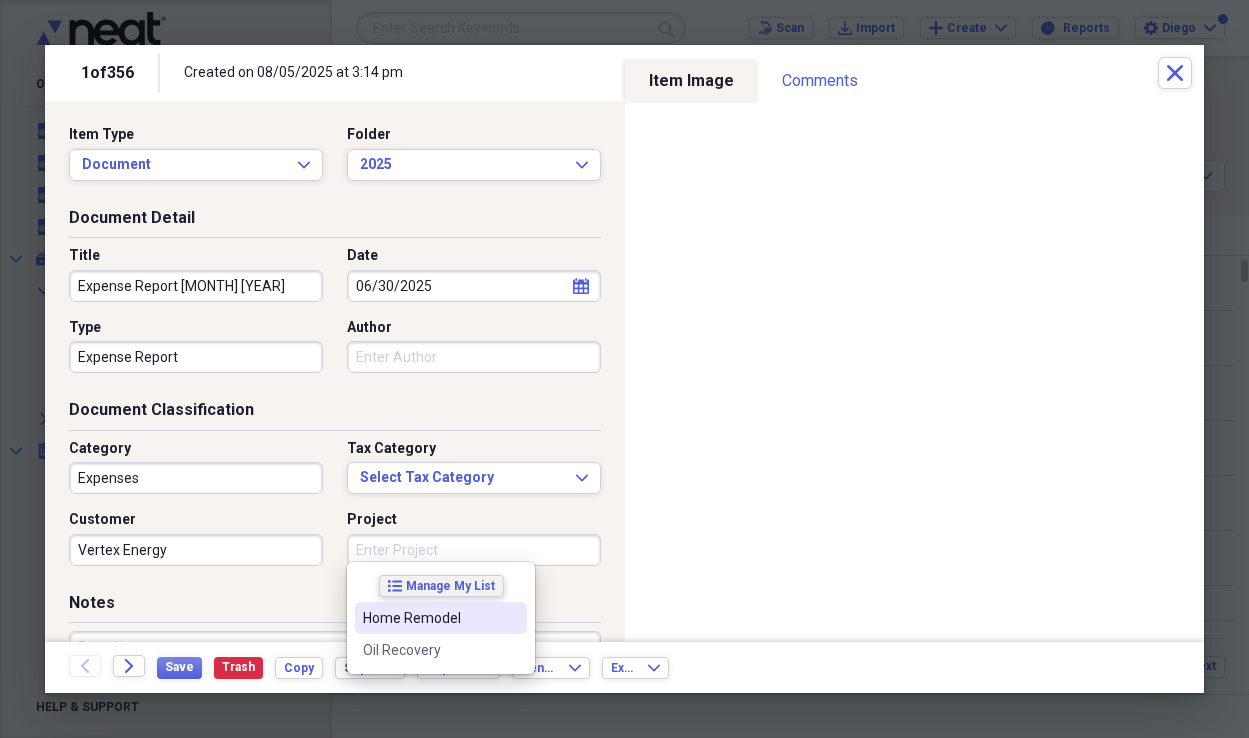 click on "Manage My List" at bounding box center [450, 586] 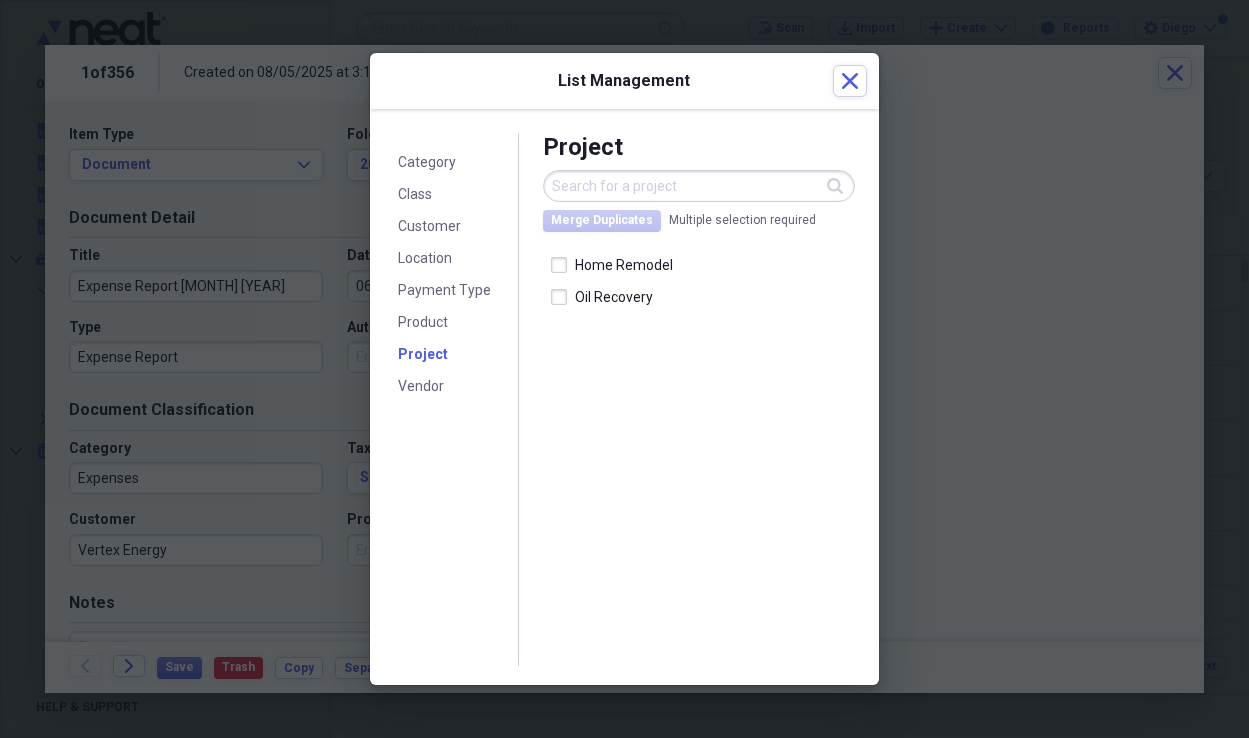click at bounding box center (699, 186) 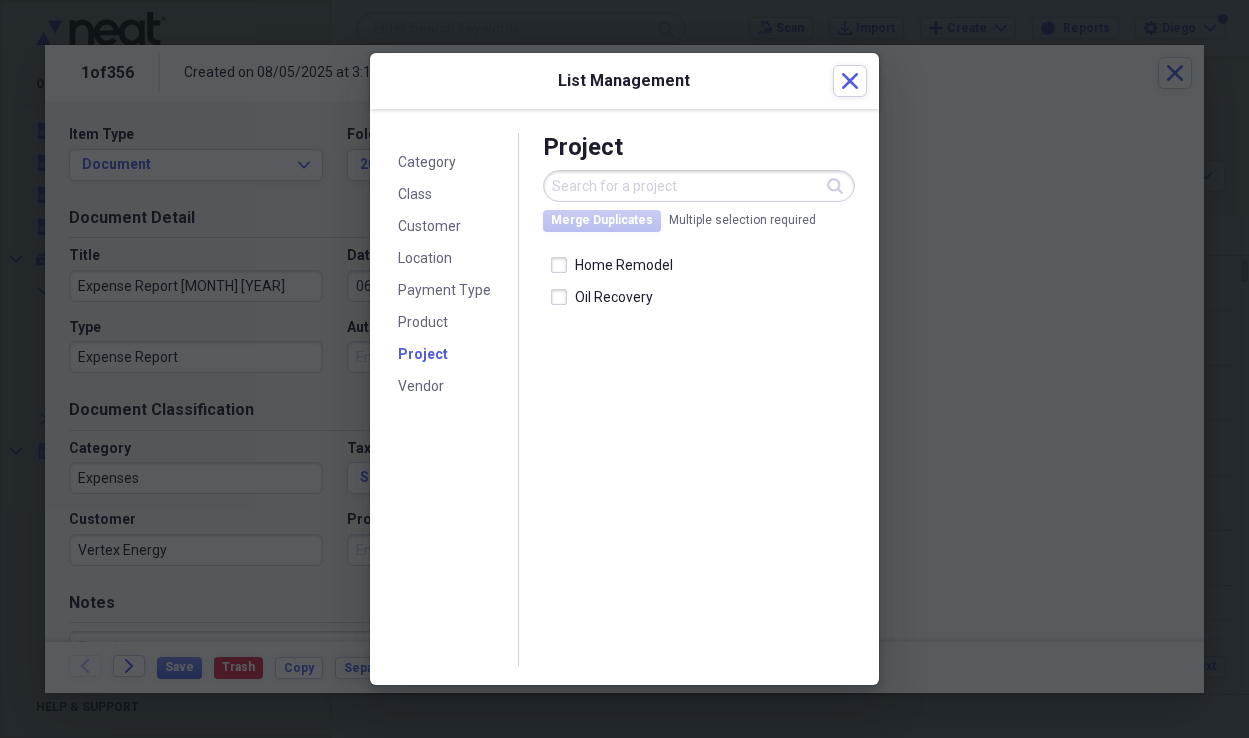 click at bounding box center (699, 186) 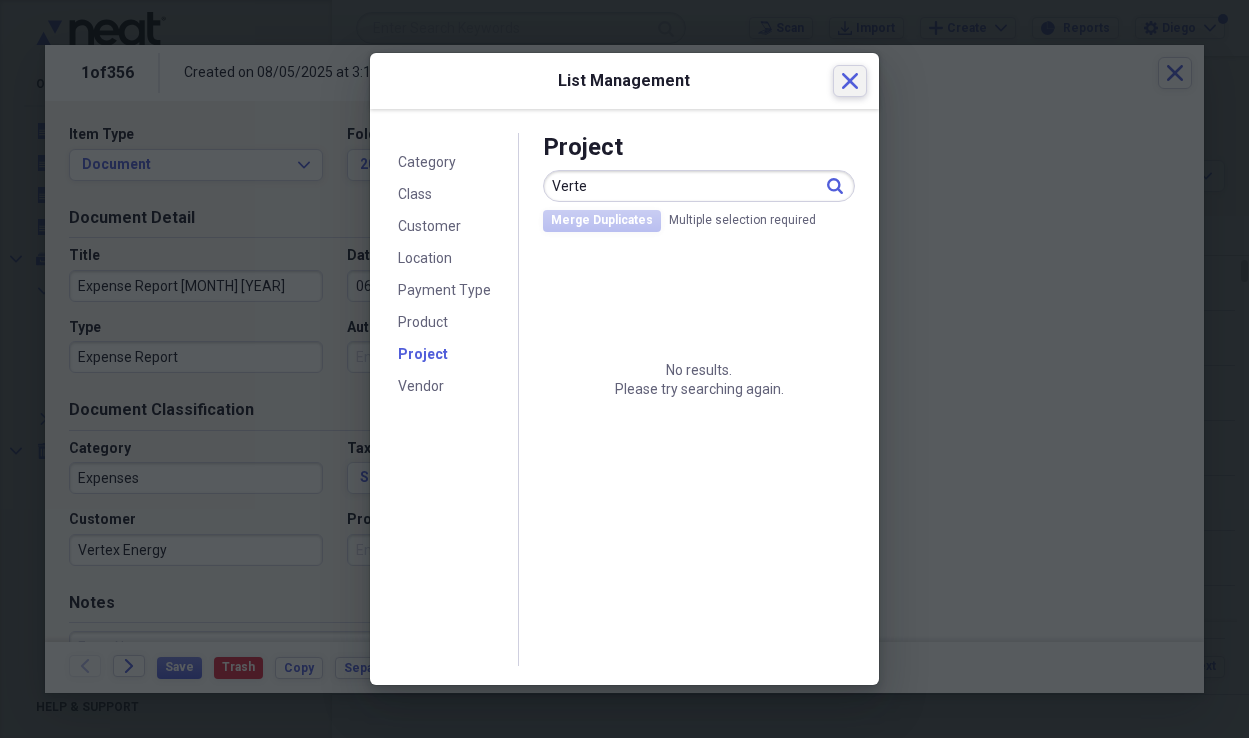type on "Verte" 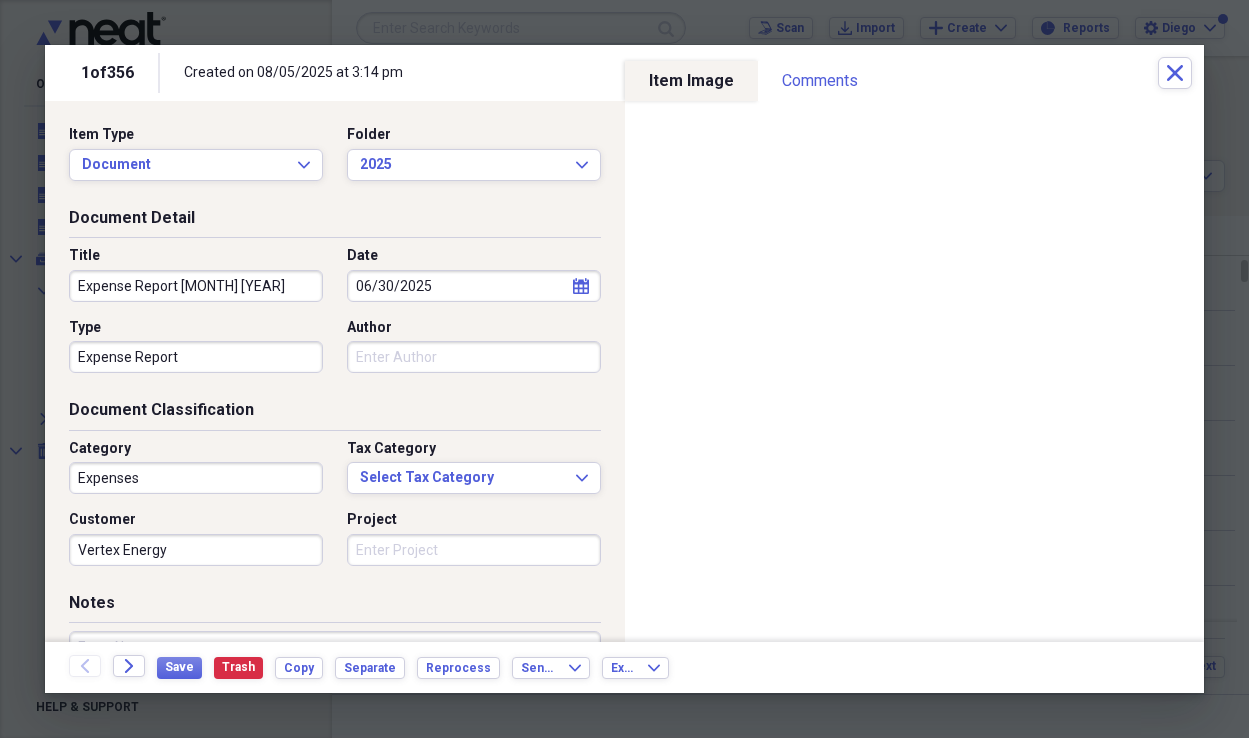 click on "Project" at bounding box center (474, 550) 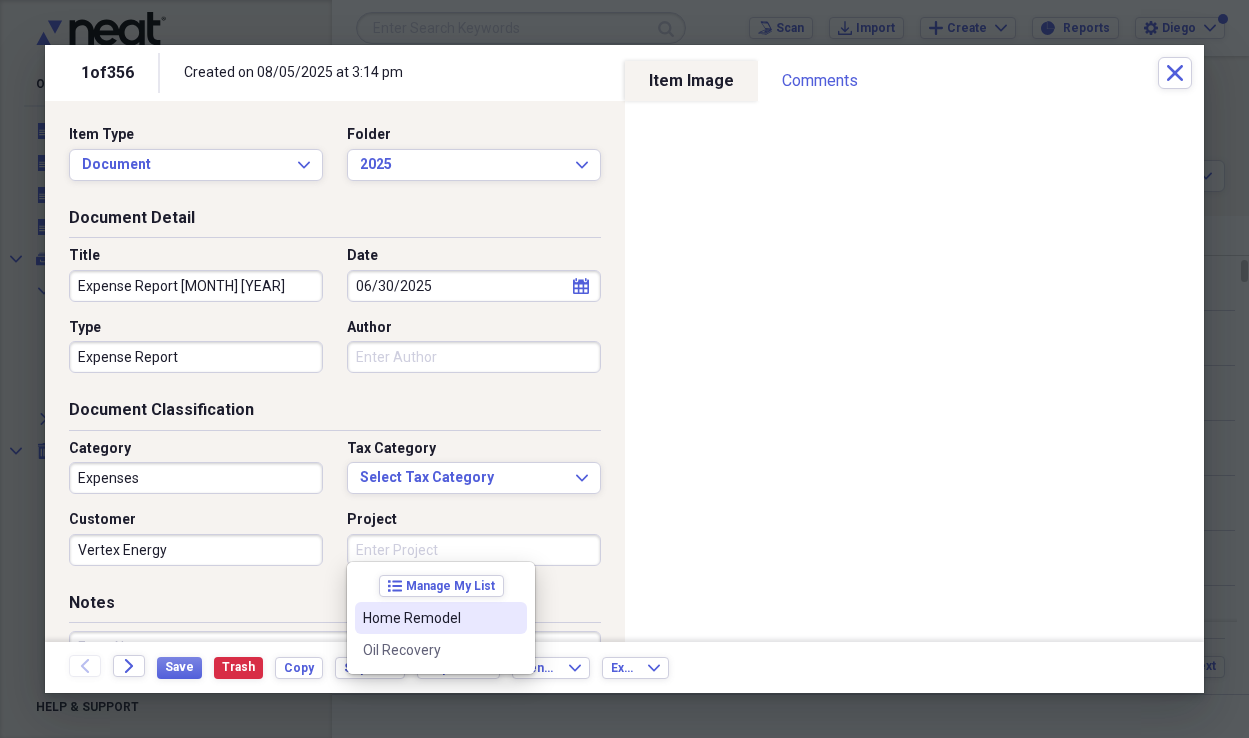 click on "Project" at bounding box center [474, 550] 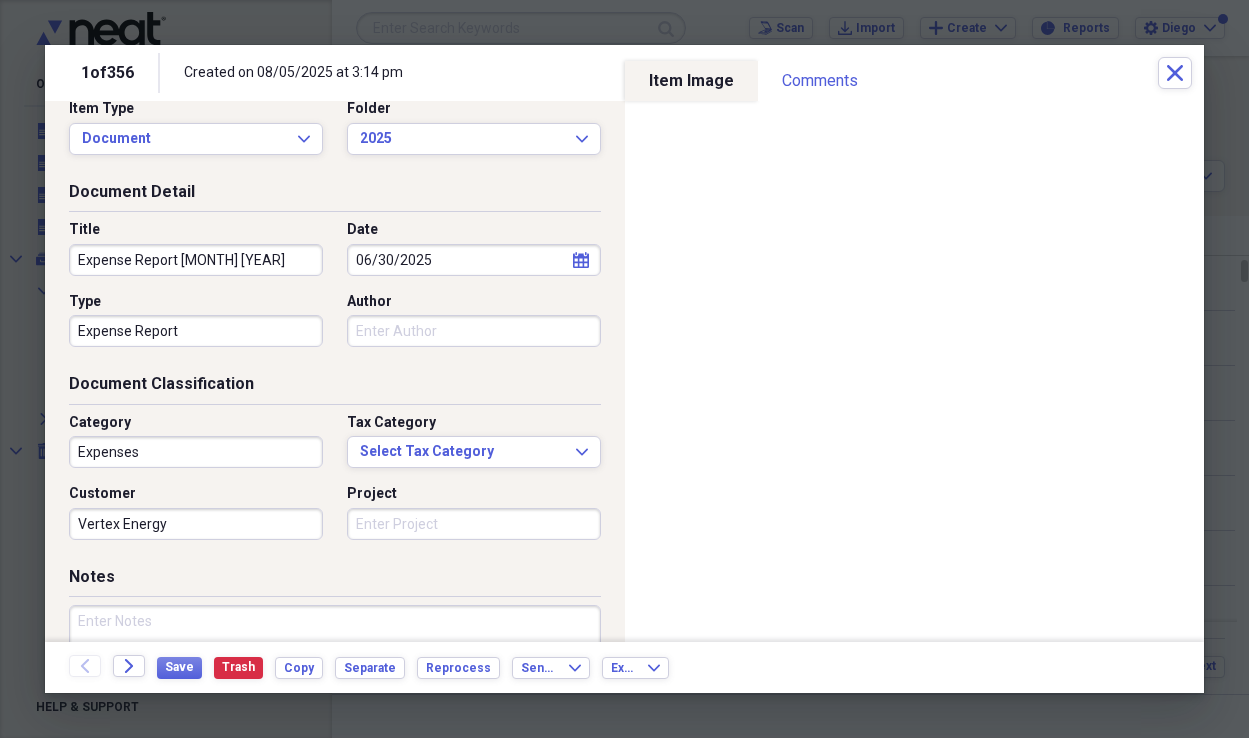 scroll, scrollTop: 37, scrollLeft: 0, axis: vertical 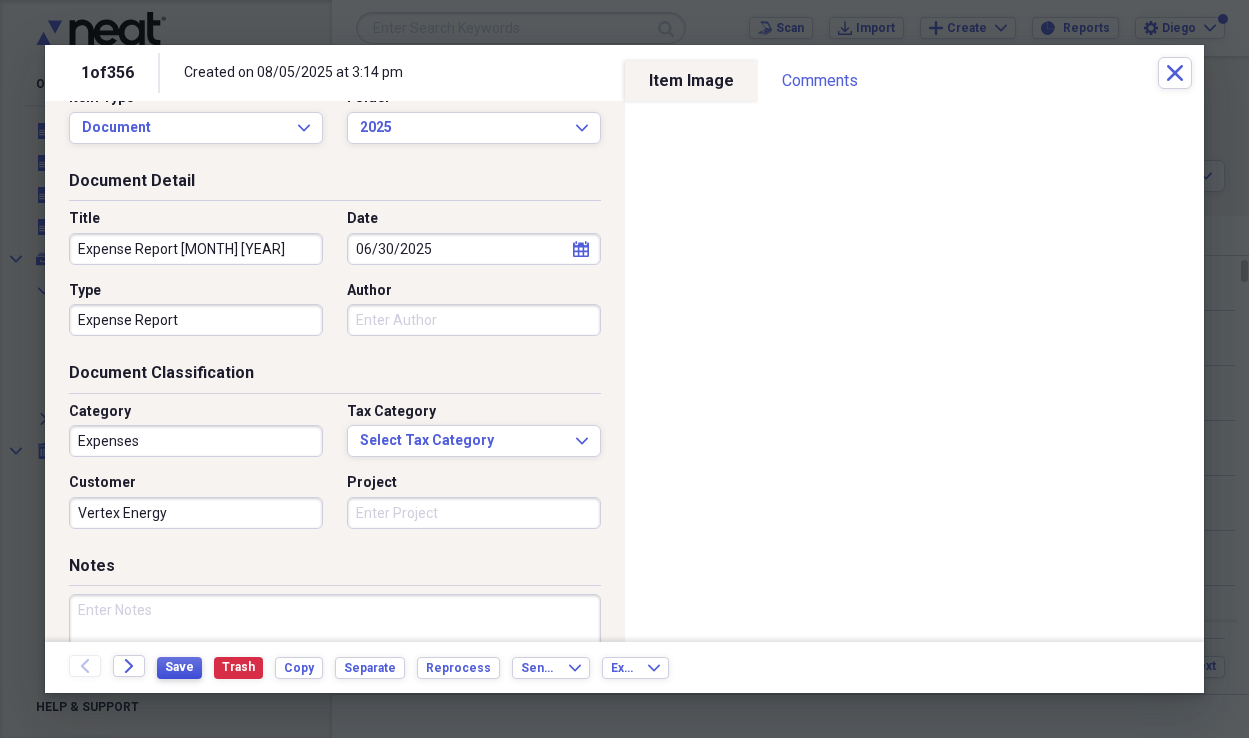 click on "Save" at bounding box center (179, 667) 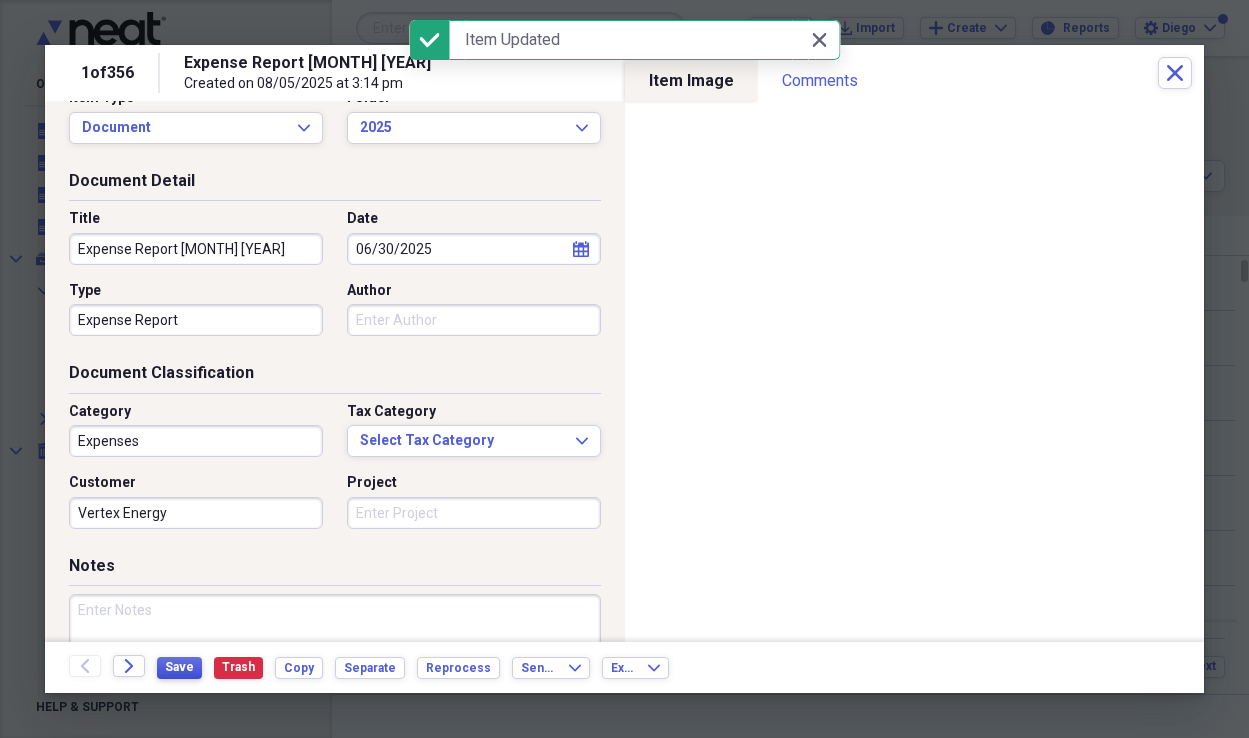 type on "Expense Report" 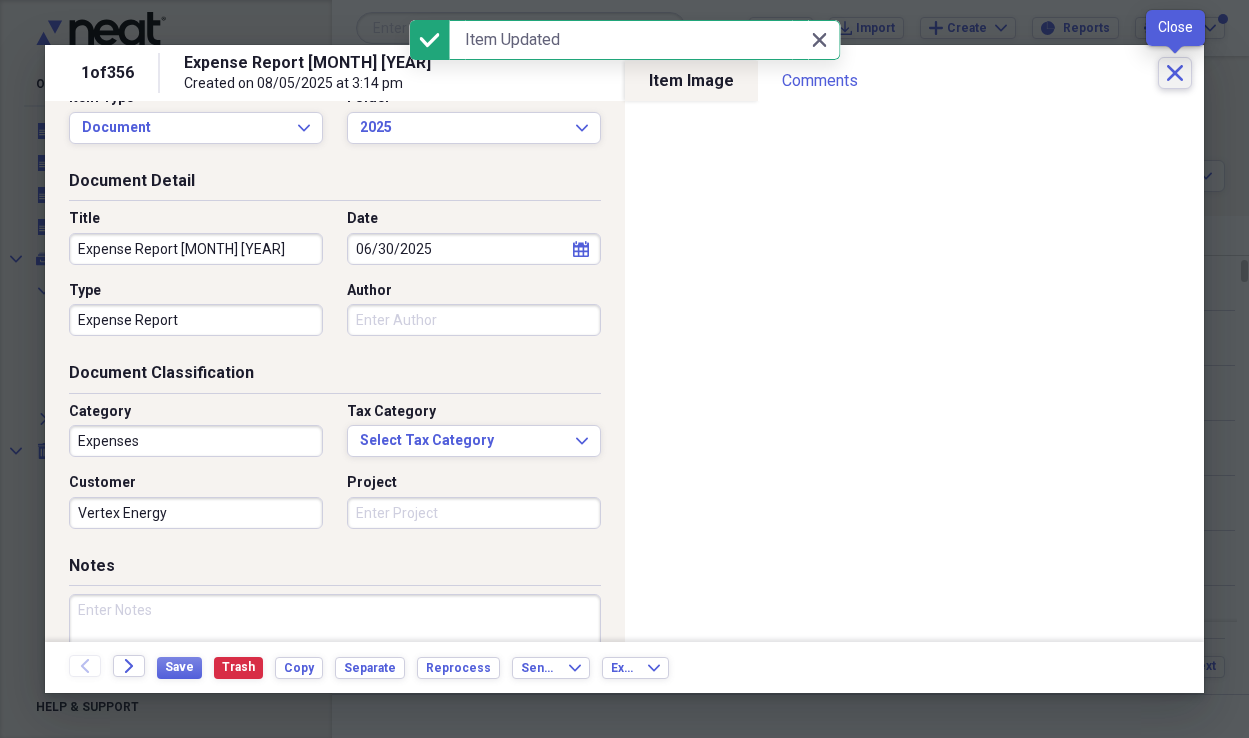 click on "Close" 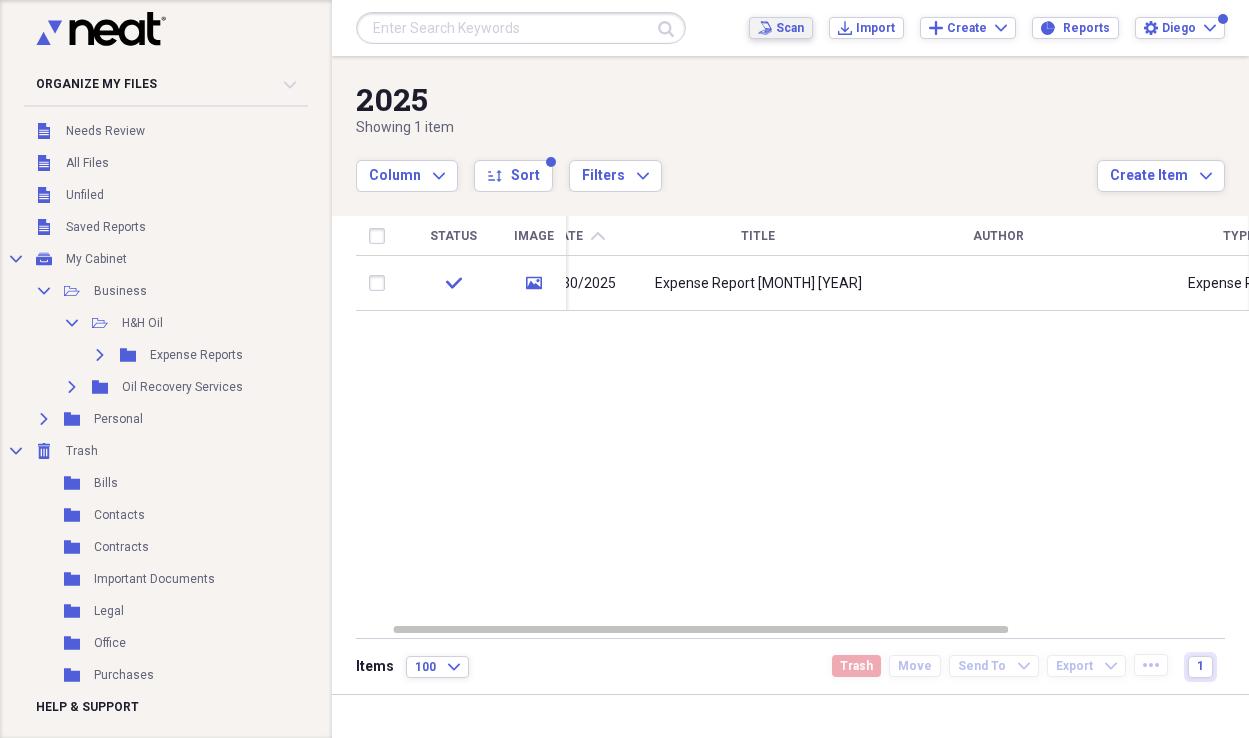 click on "Scan" at bounding box center [790, 28] 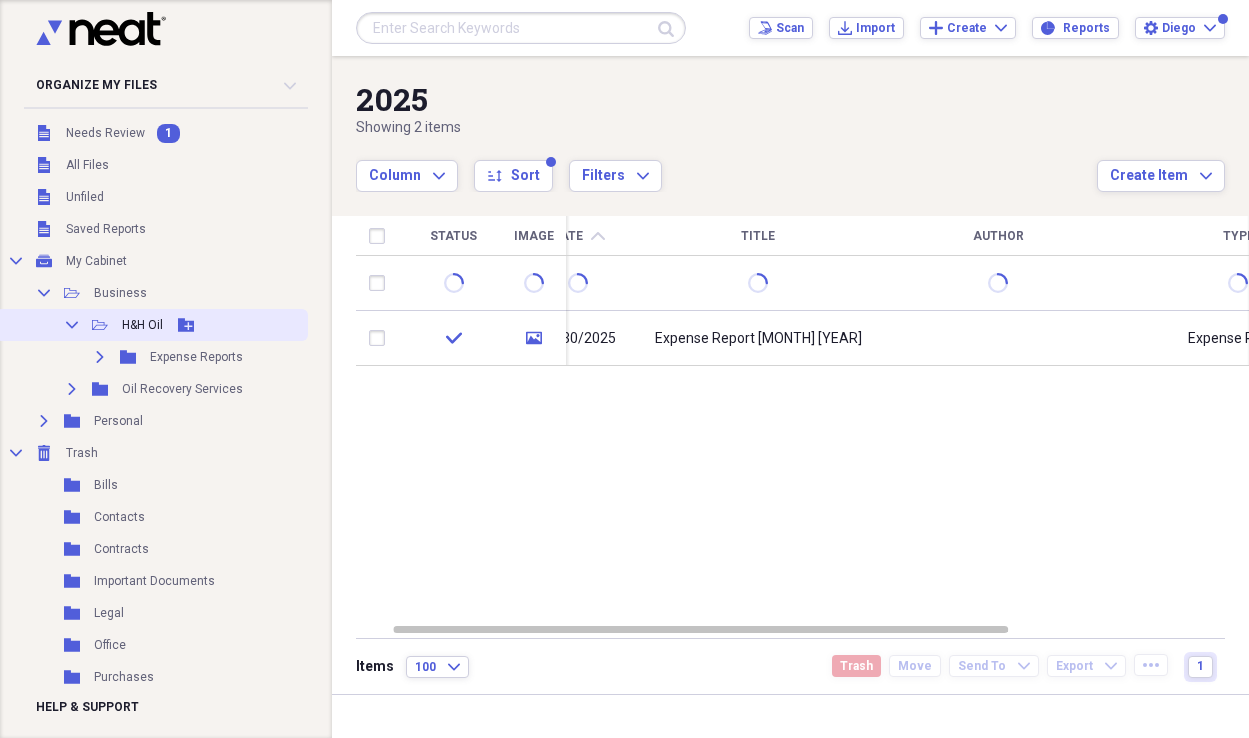 drag, startPoint x: 72, startPoint y: 323, endPoint x: 109, endPoint y: 329, distance: 37.48333 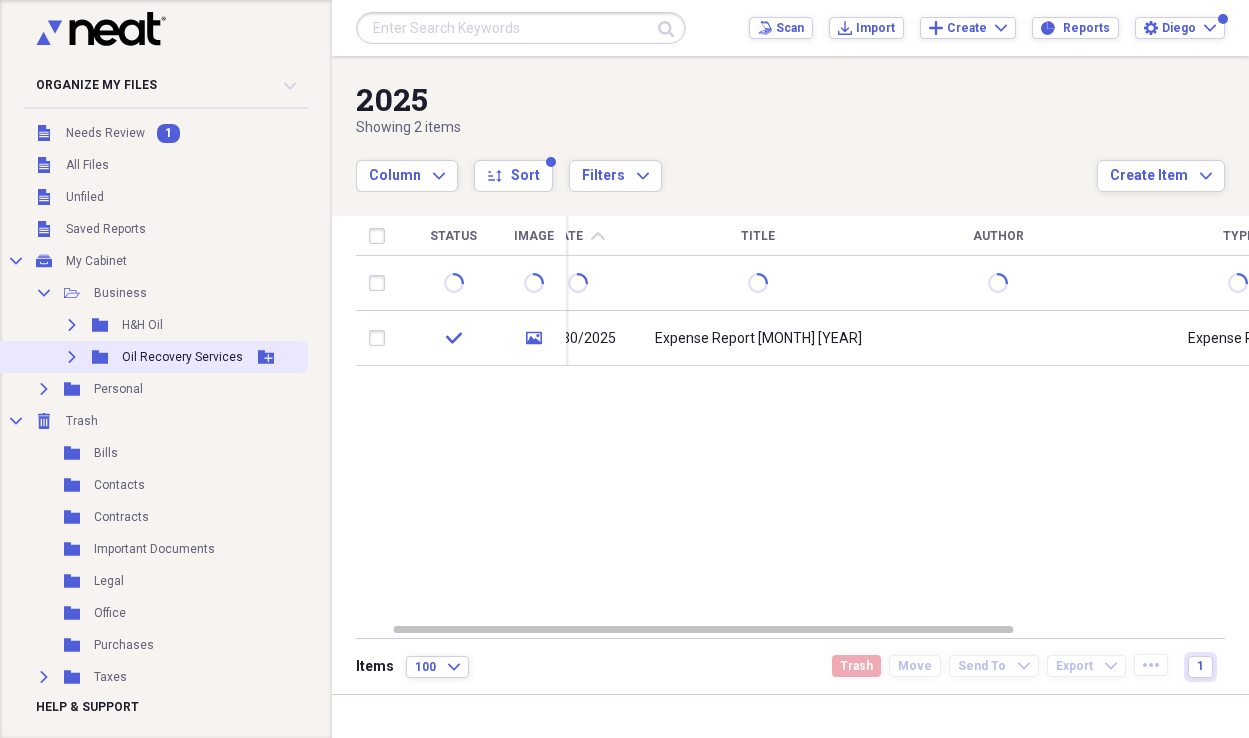 drag, startPoint x: 72, startPoint y: 357, endPoint x: 119, endPoint y: 363, distance: 47.38143 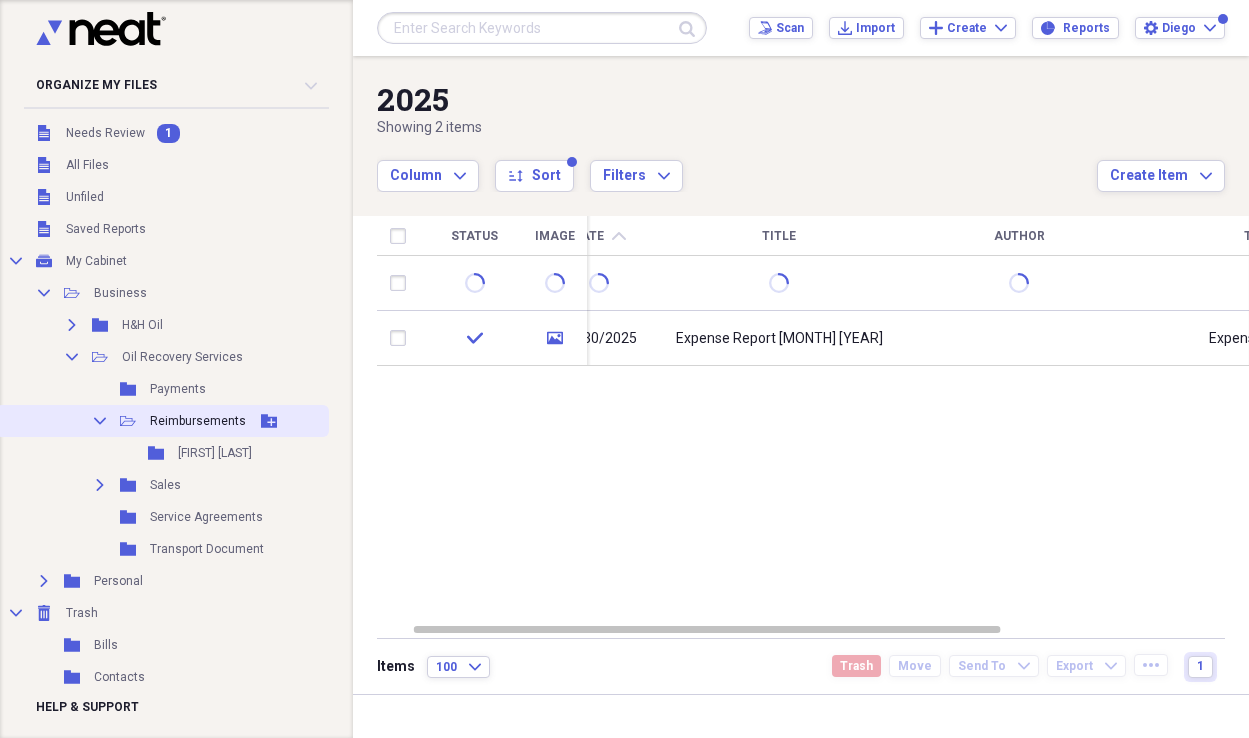 click on "Collapse" 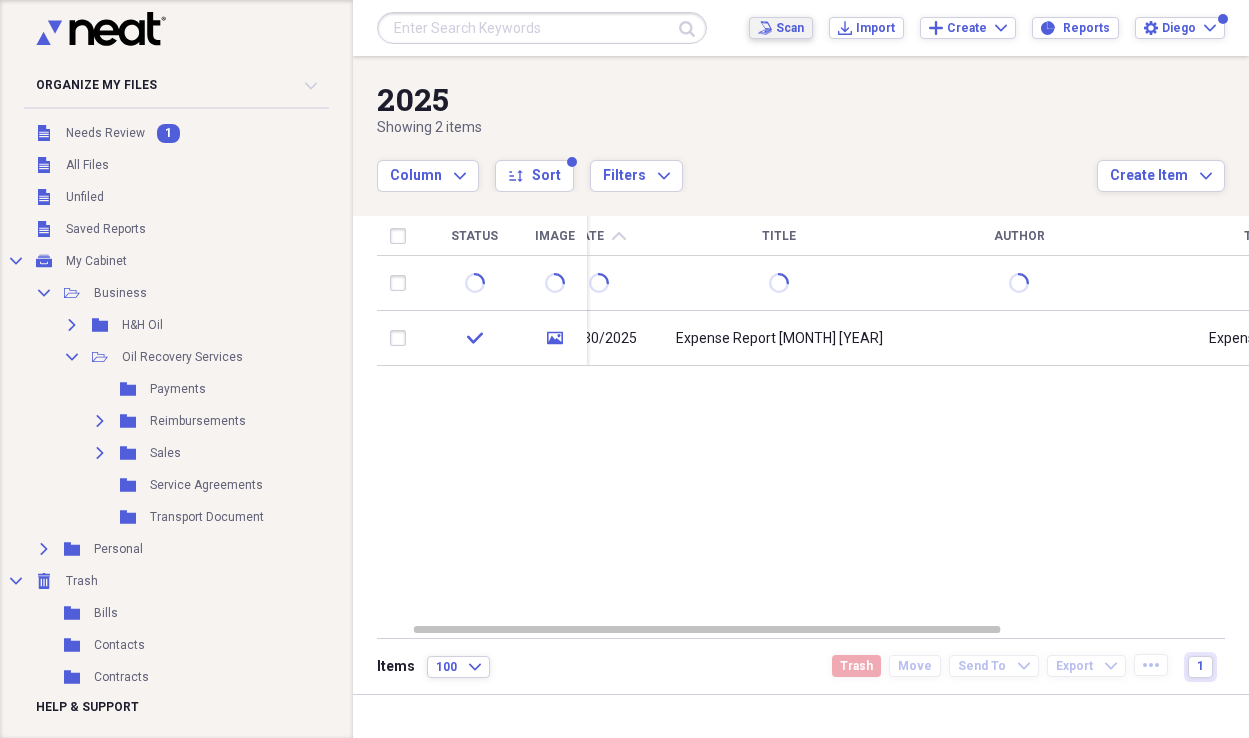 click 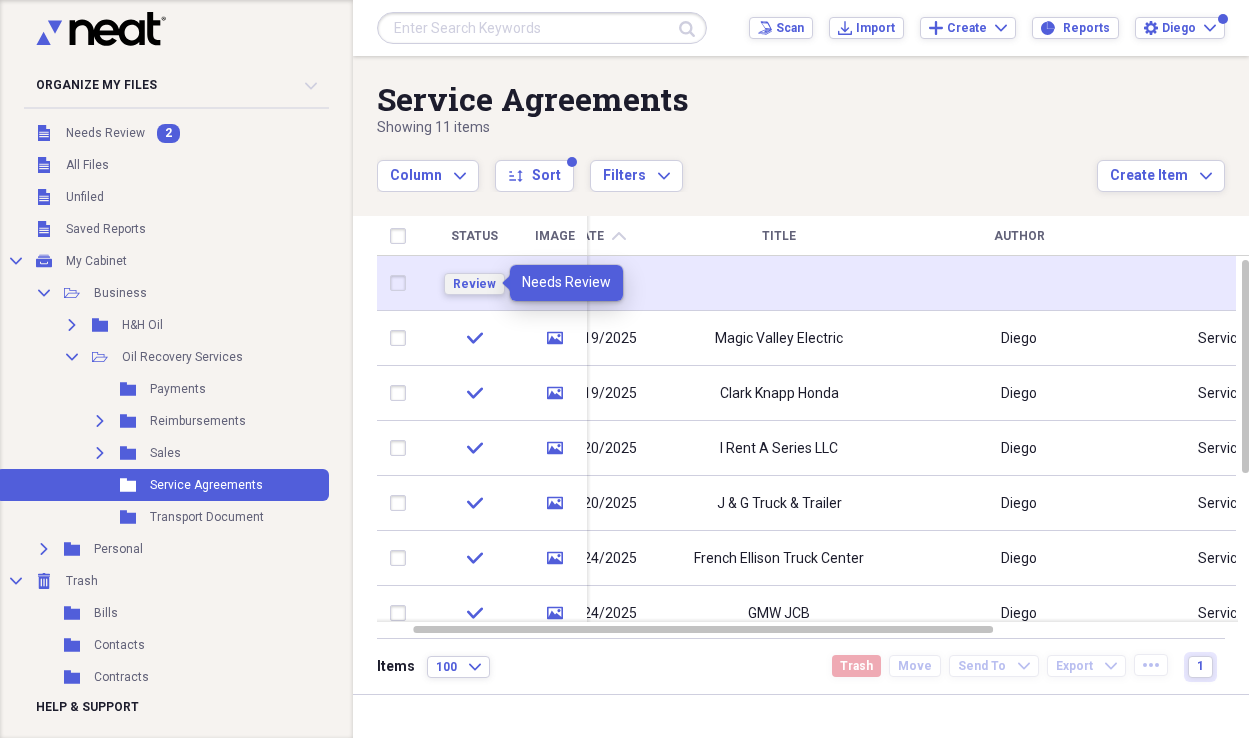click on "Review" at bounding box center (474, 284) 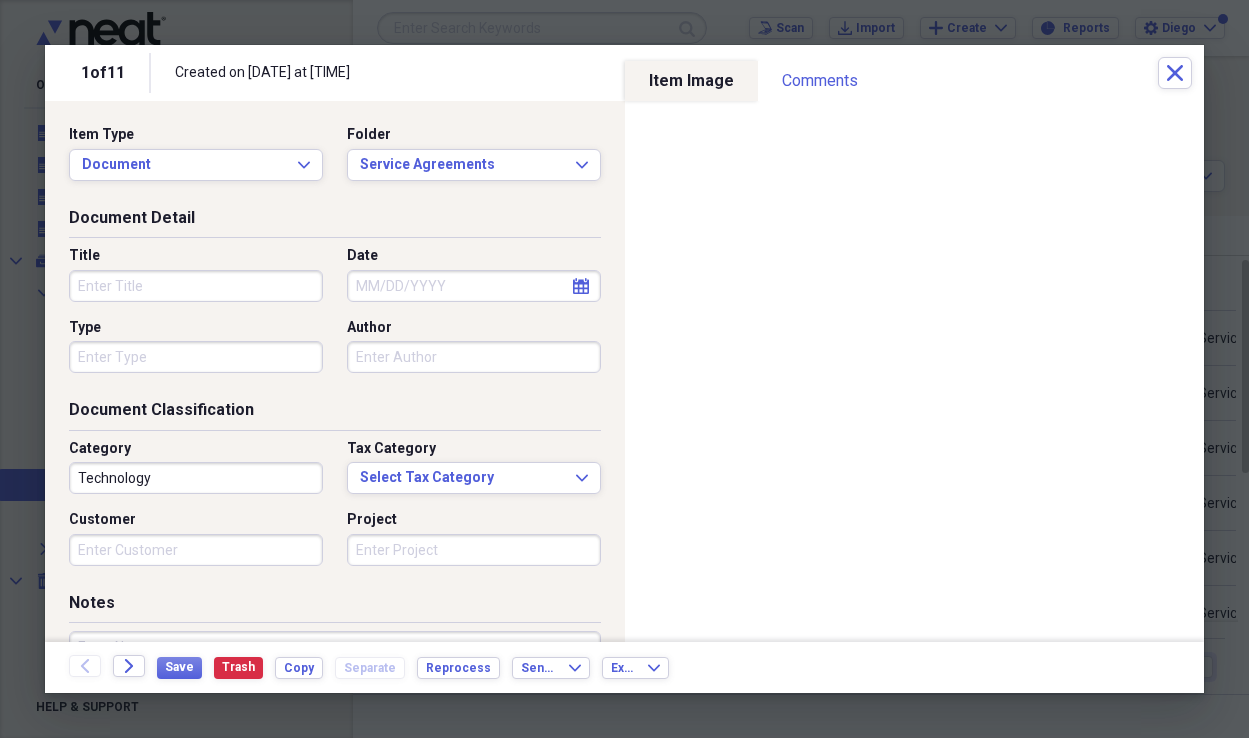 click on "Title" at bounding box center [196, 286] 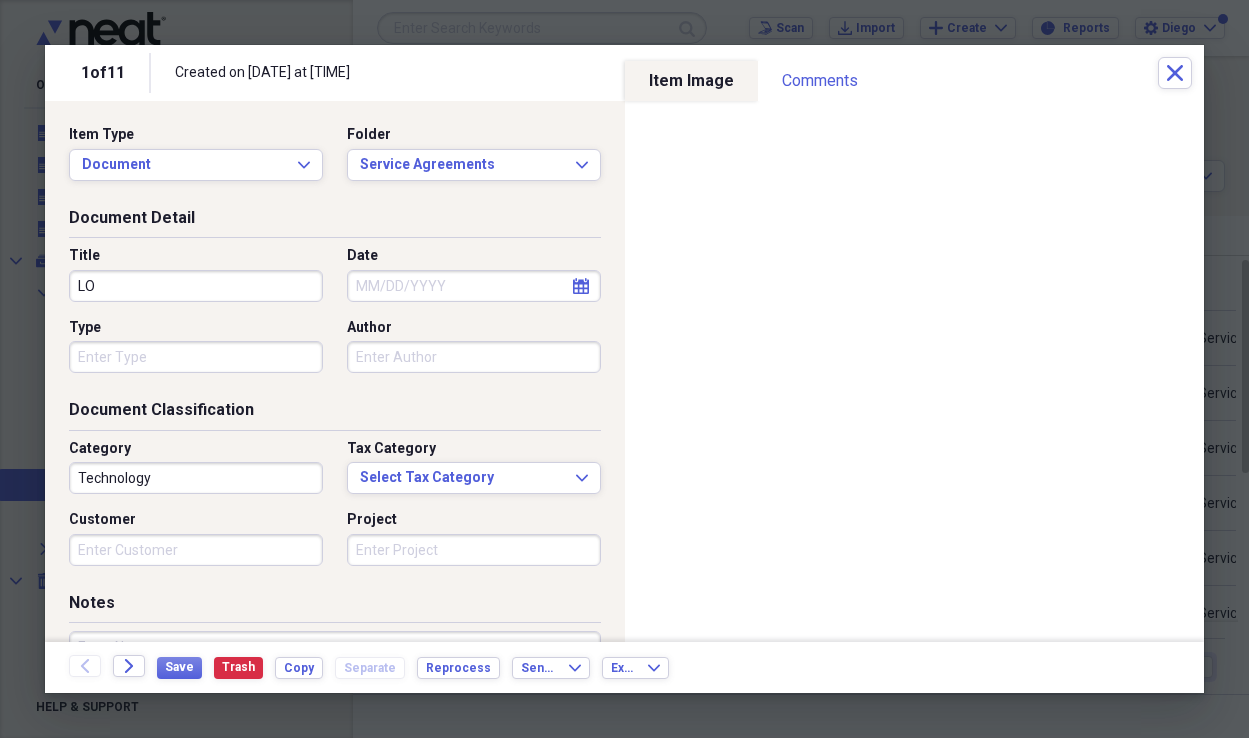 type on "L" 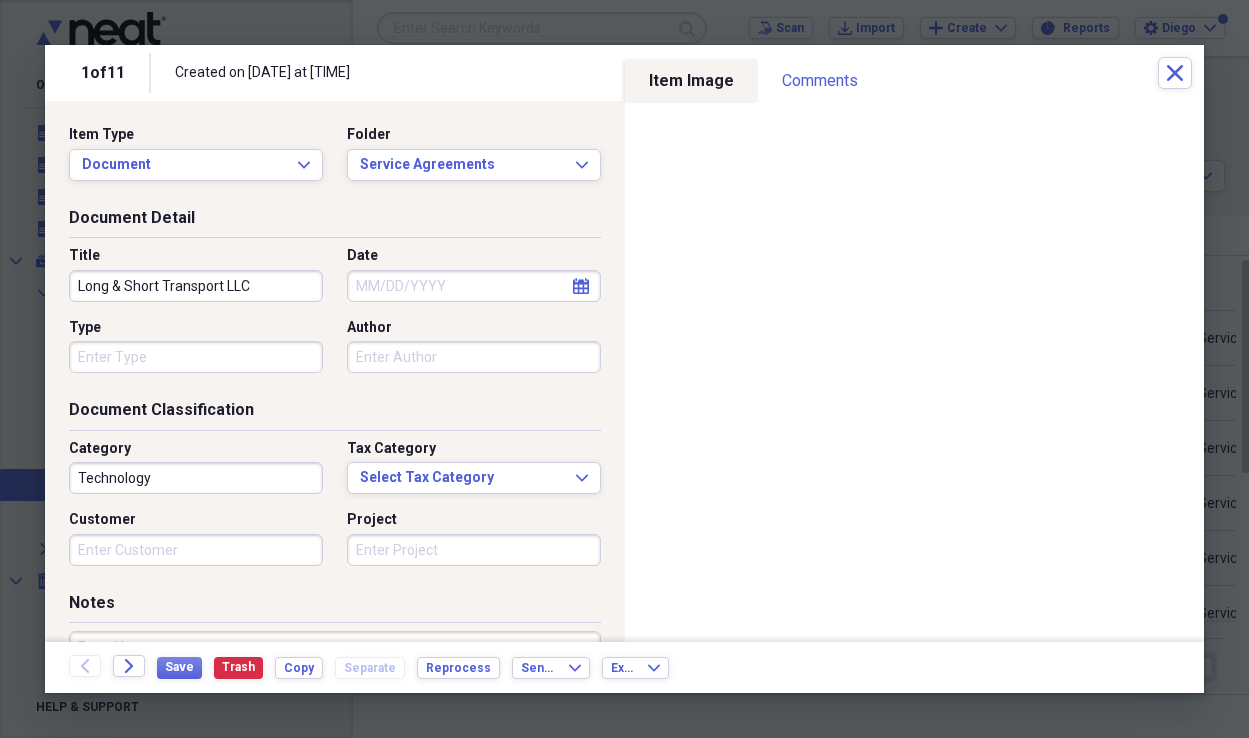 type on "Long & Short Transport LLC" 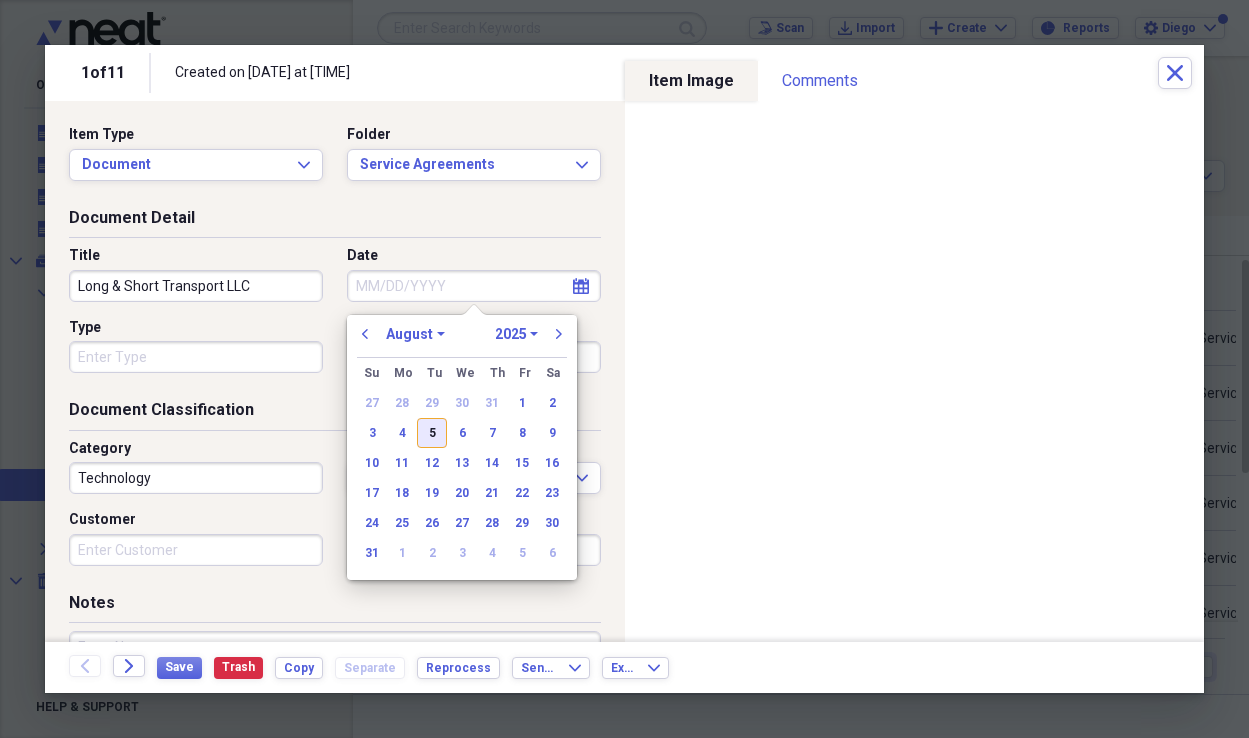 click on "5" at bounding box center (432, 433) 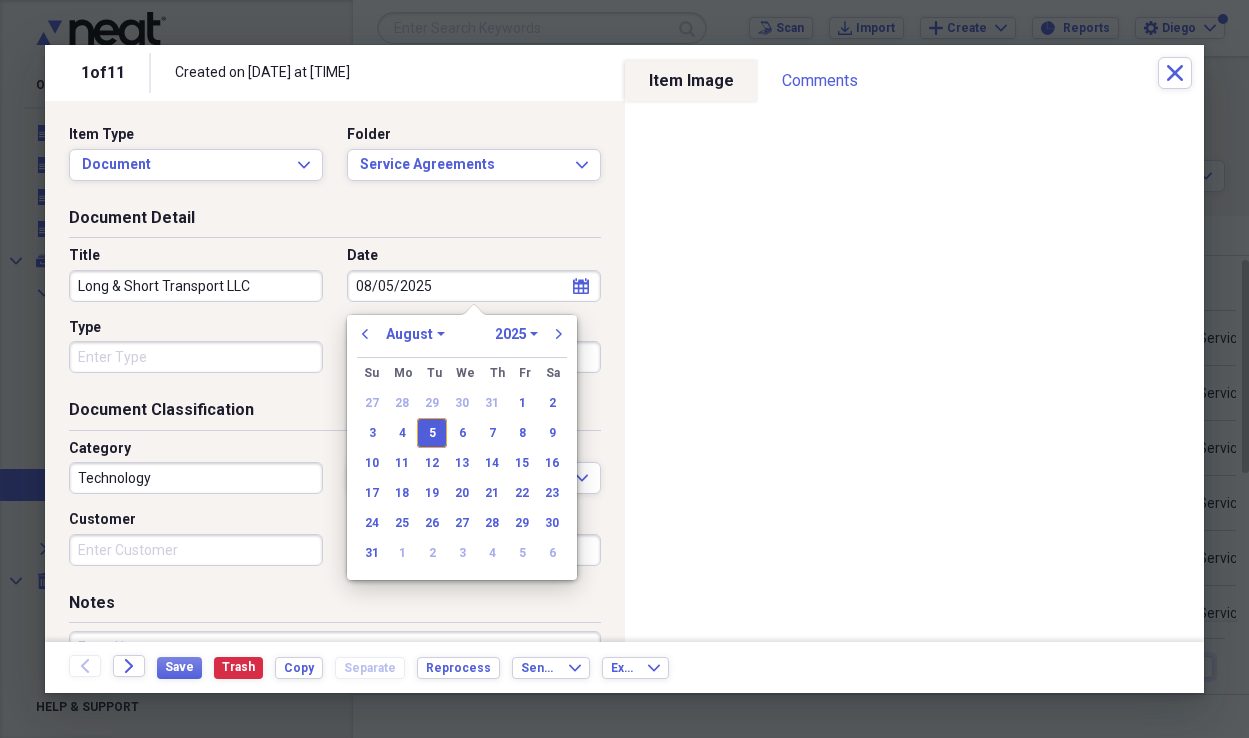 type on "08/05/2025" 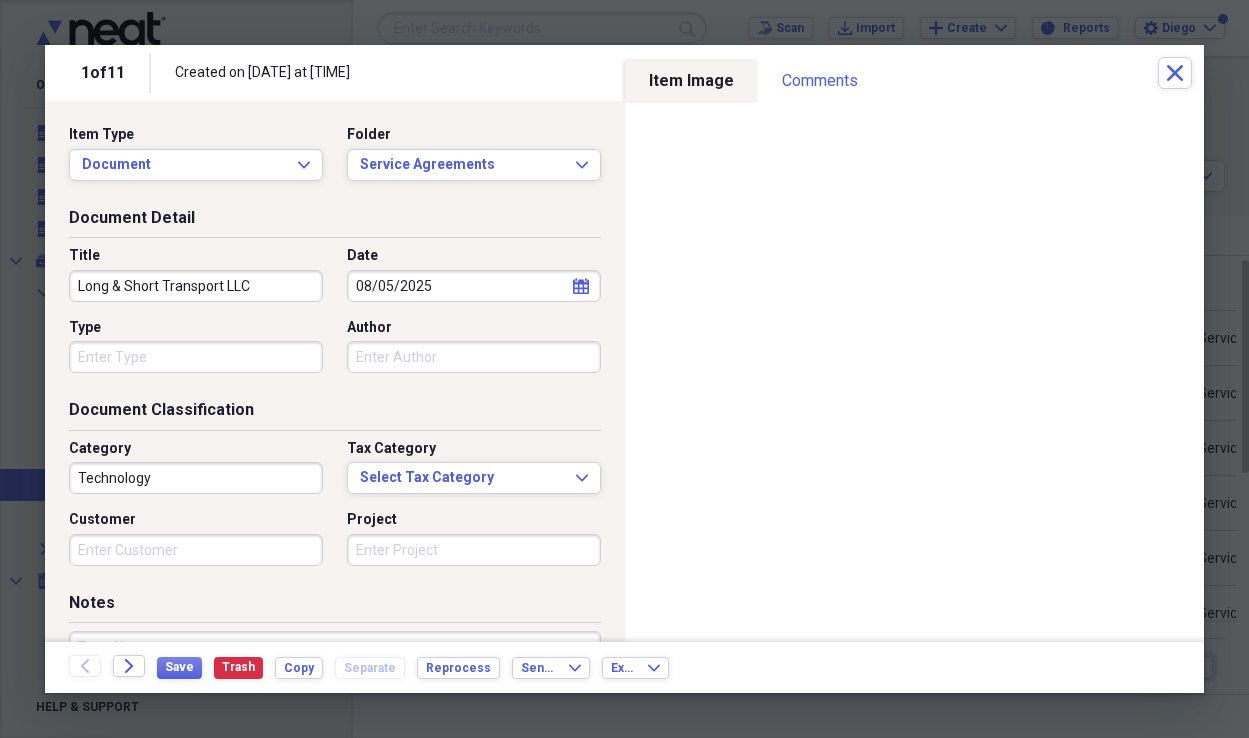 click on "Type" at bounding box center (196, 357) 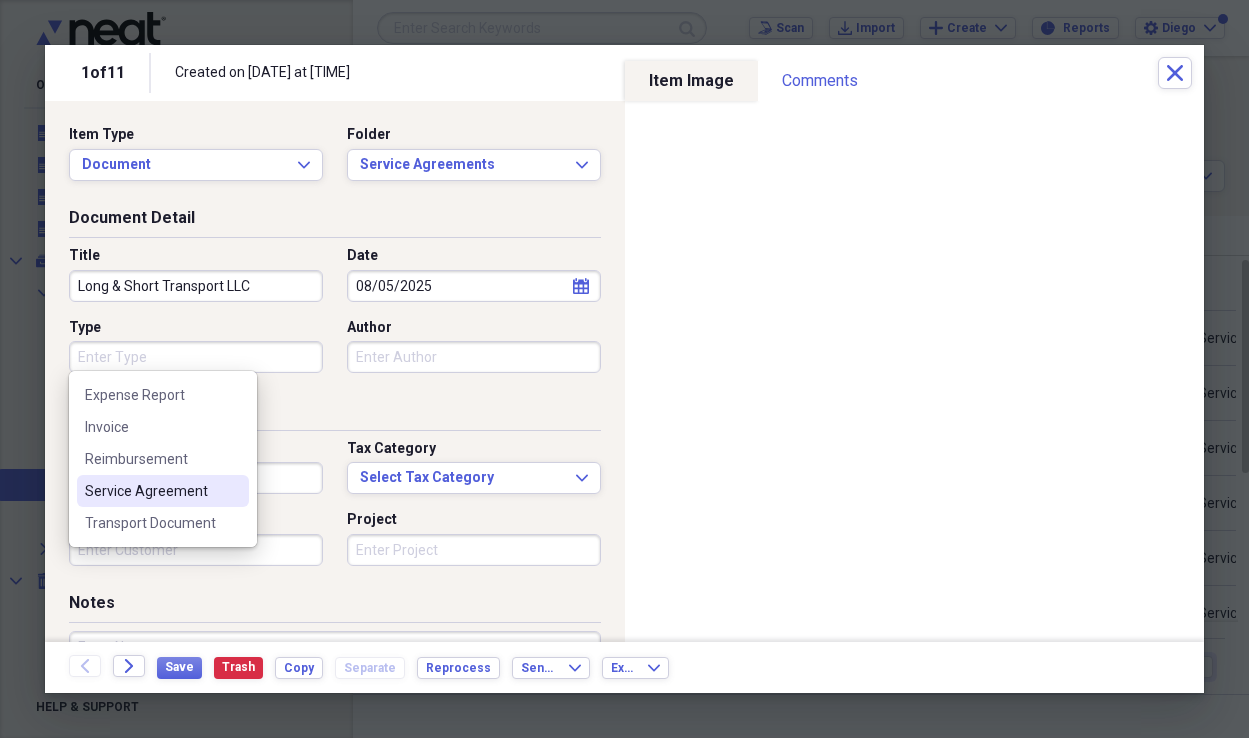 click on "Service Agreement" at bounding box center [151, 491] 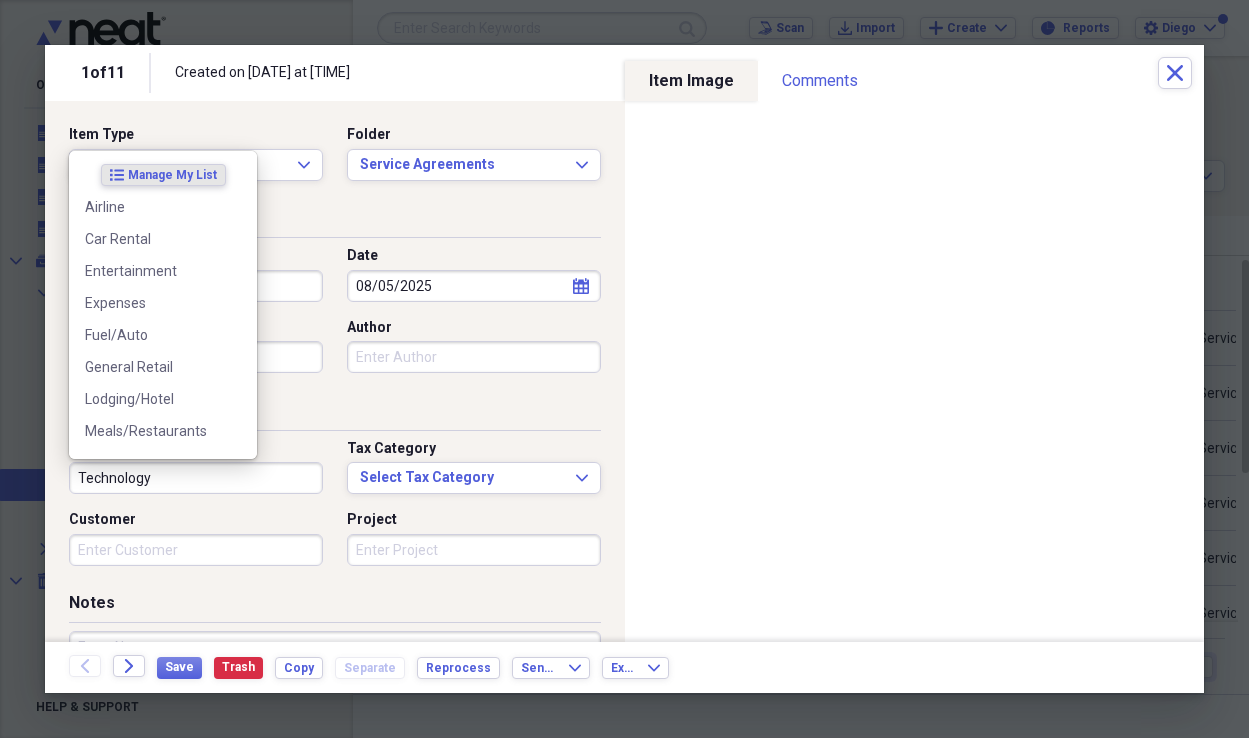 click on "Technology" at bounding box center (196, 478) 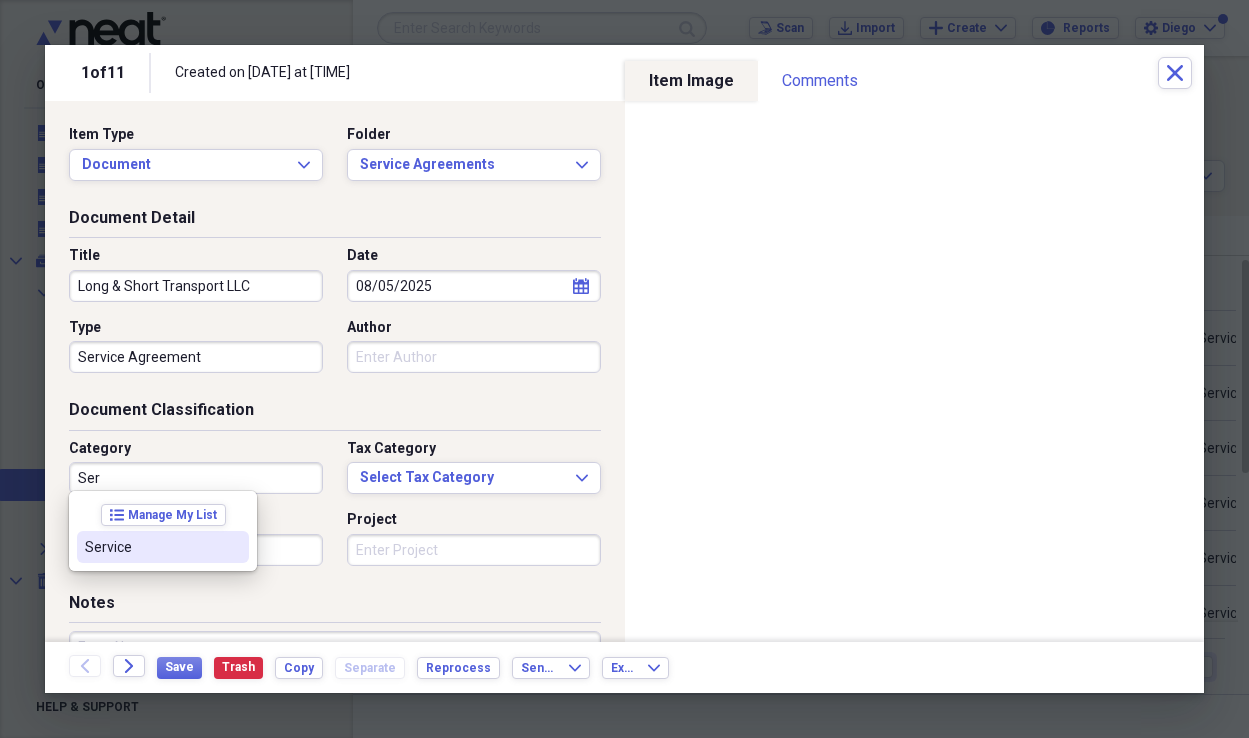 click on "Service" at bounding box center (151, 547) 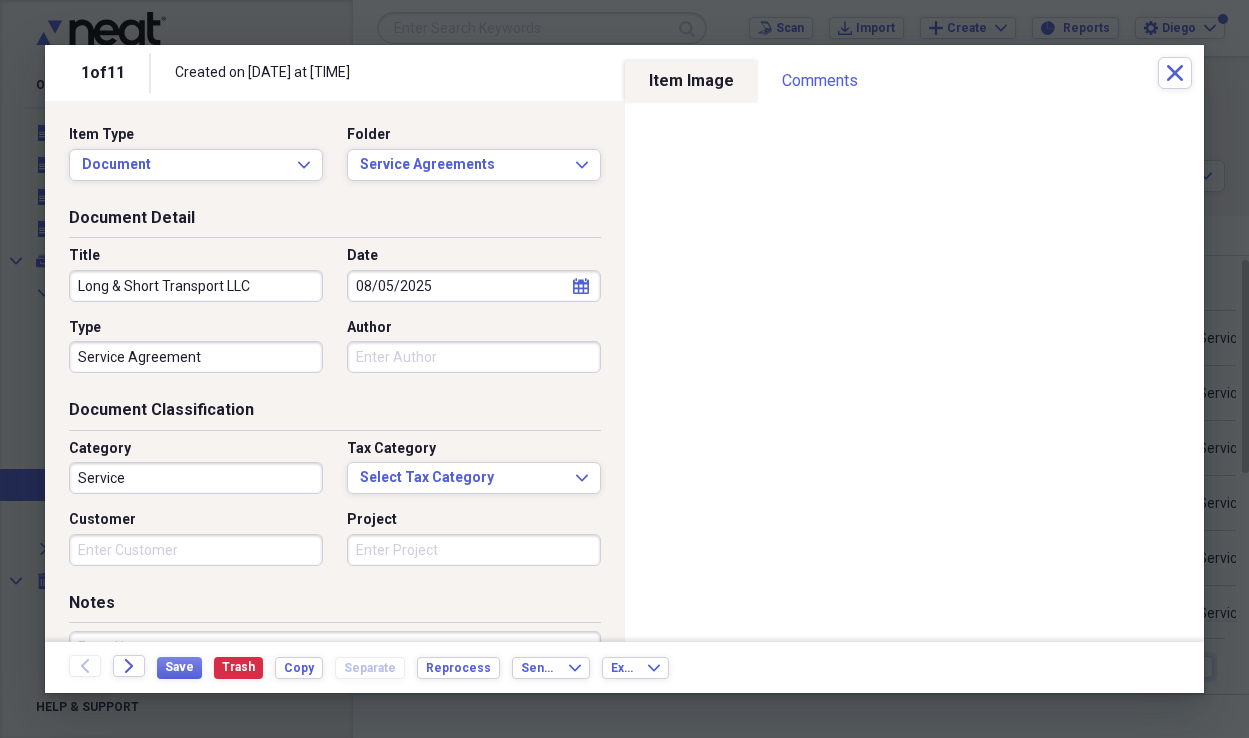 click on "Customer" at bounding box center [196, 550] 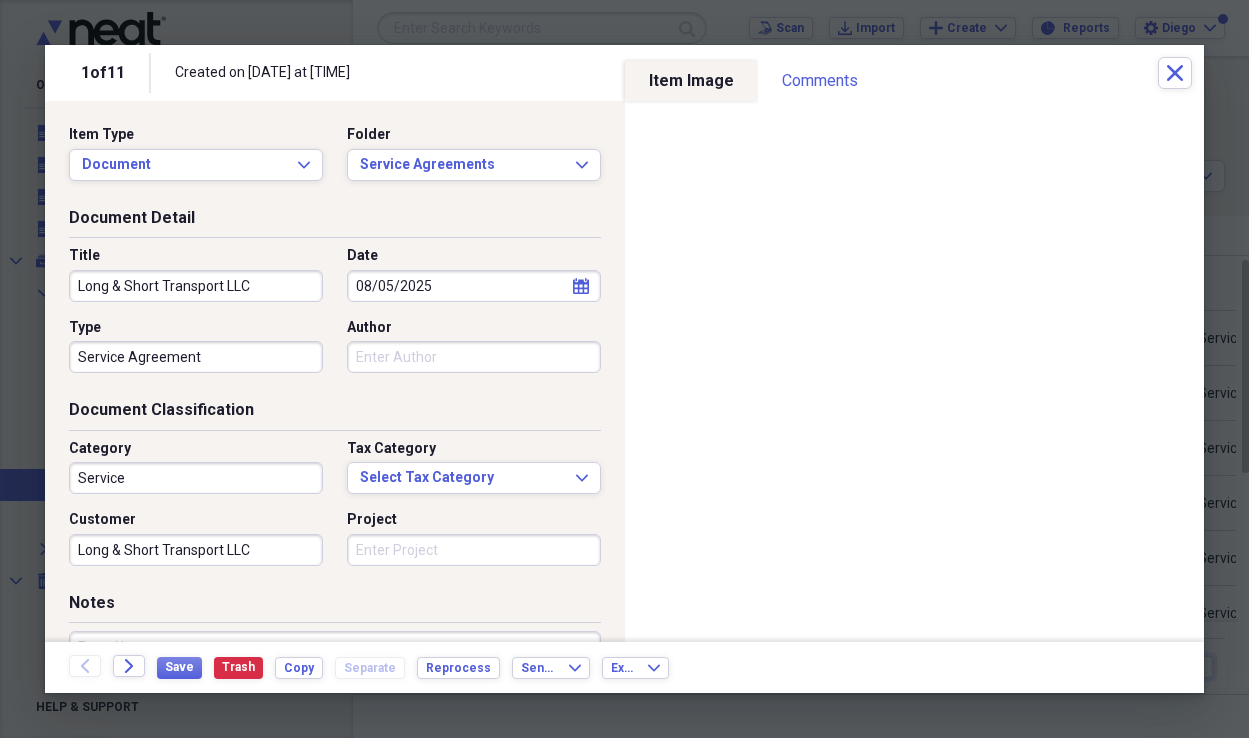 type on "Long & Short Transport LLC" 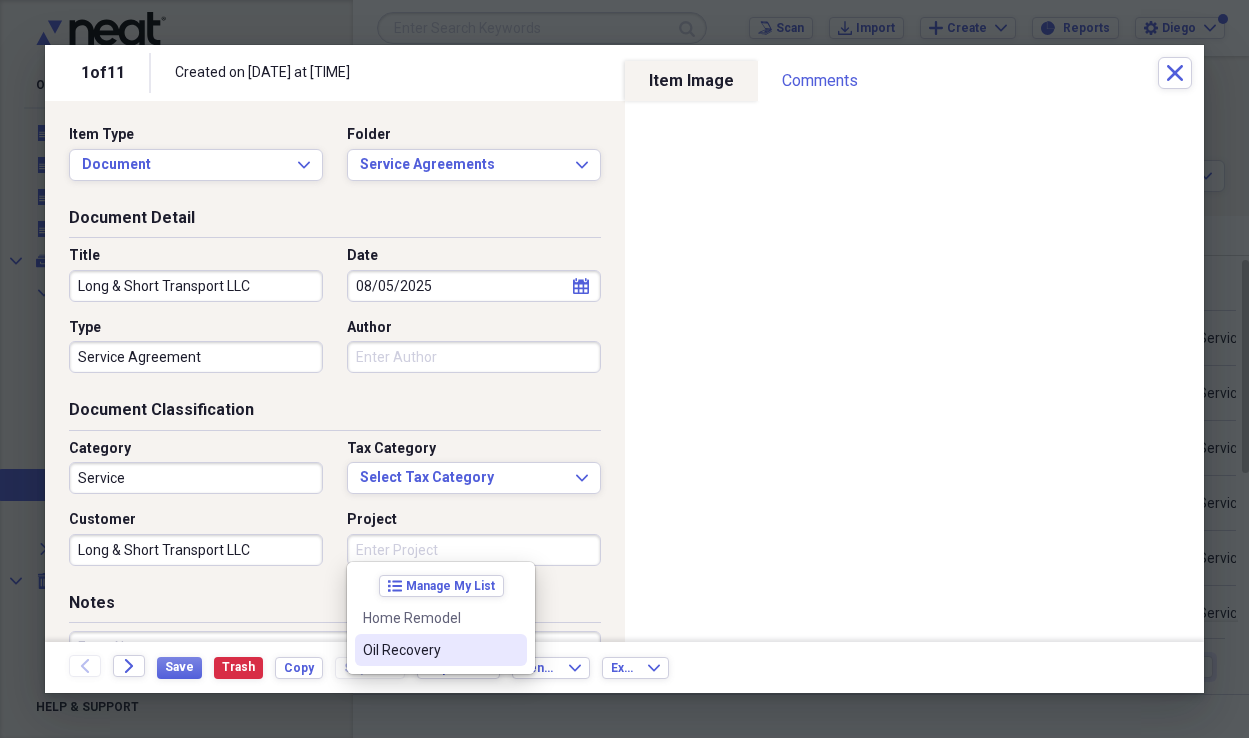 click on "Oil Recovery" at bounding box center [429, 650] 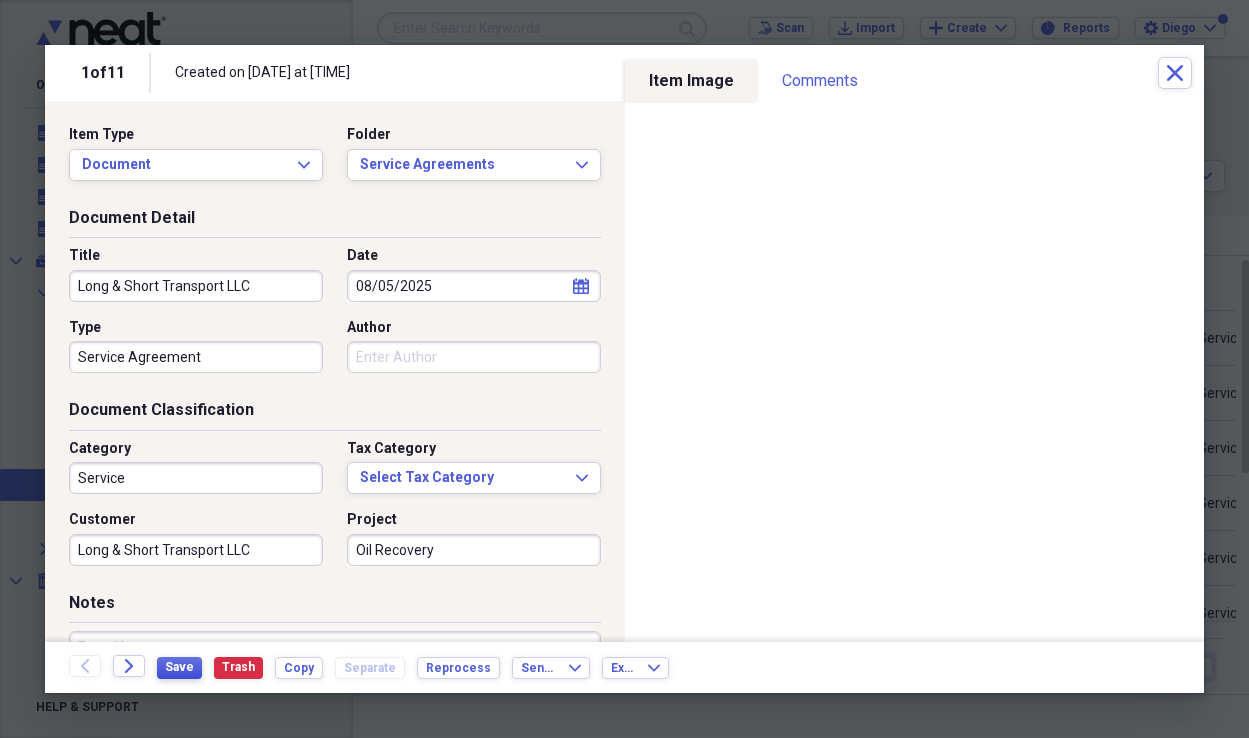 click on "Save" at bounding box center (179, 667) 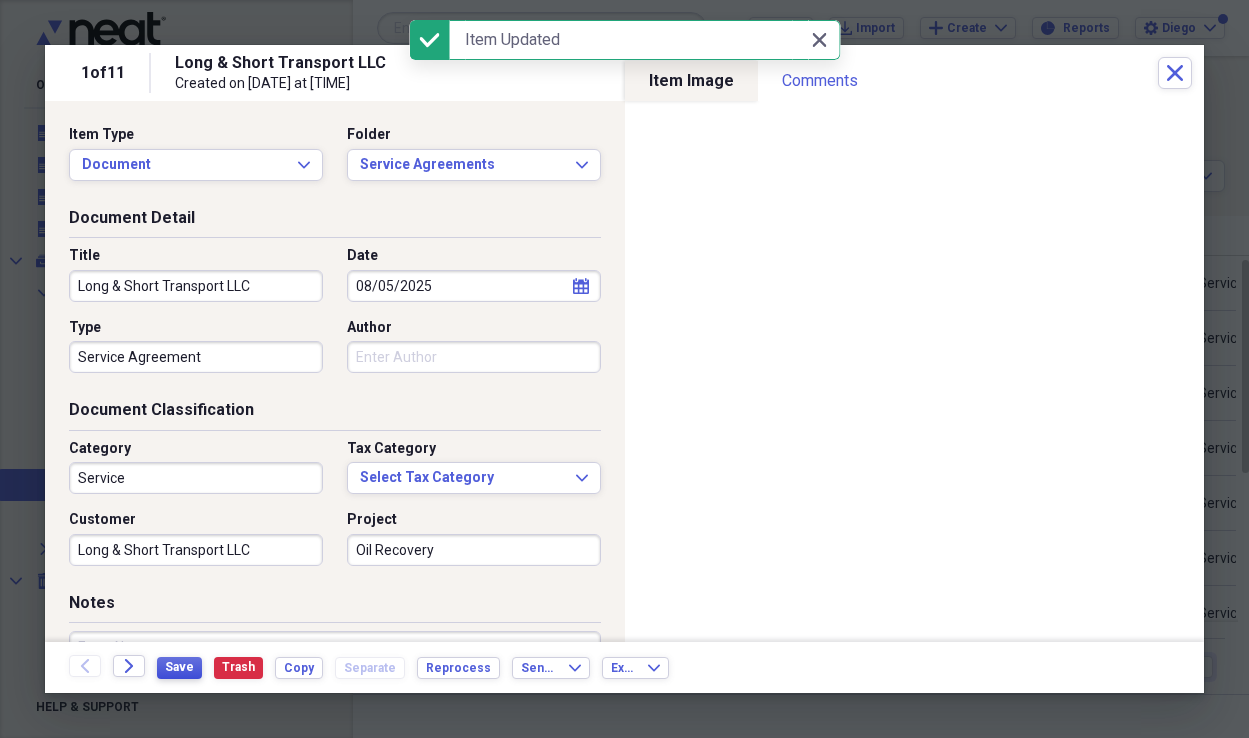 type on "Long & Short Transport LLC" 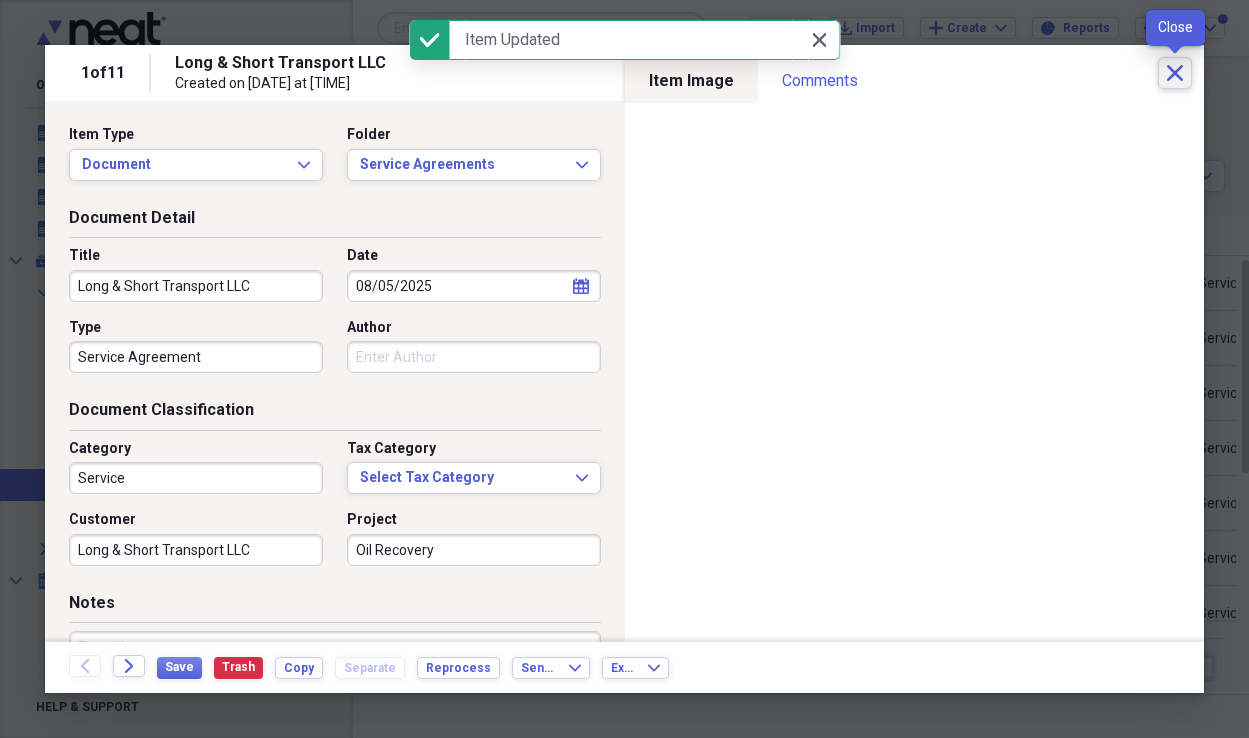 click 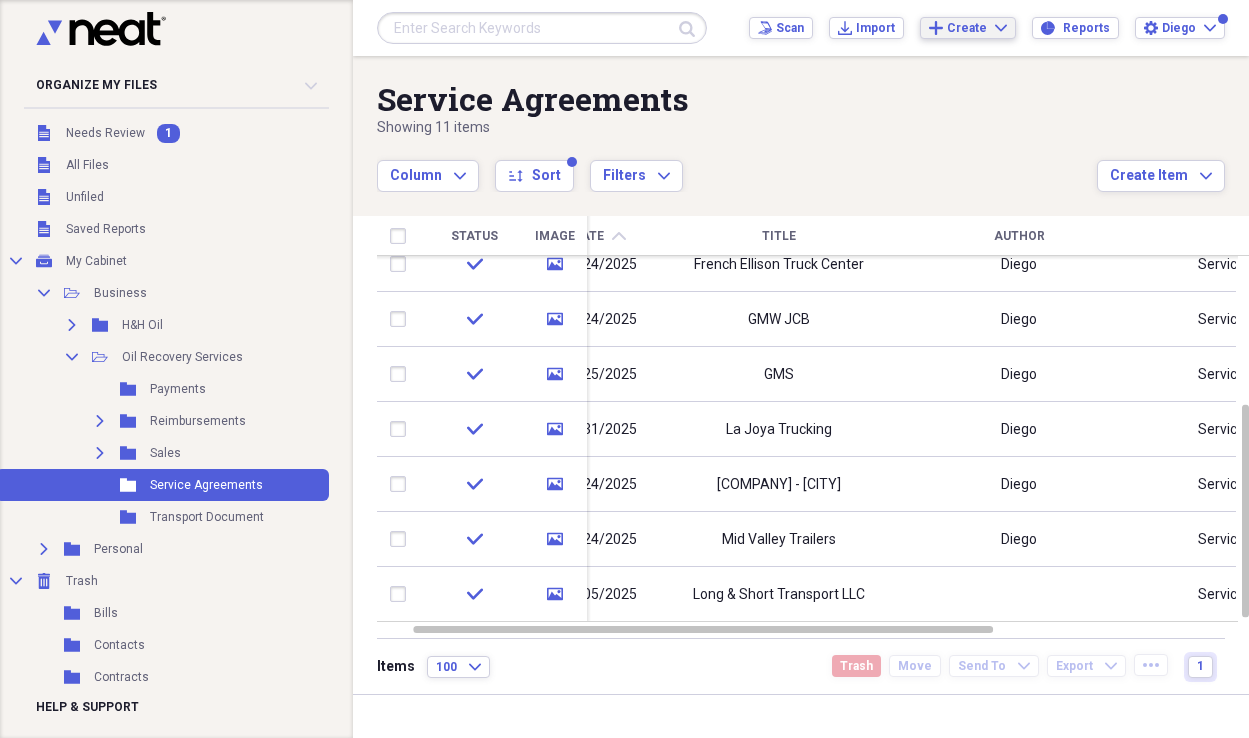 click on "Expand" 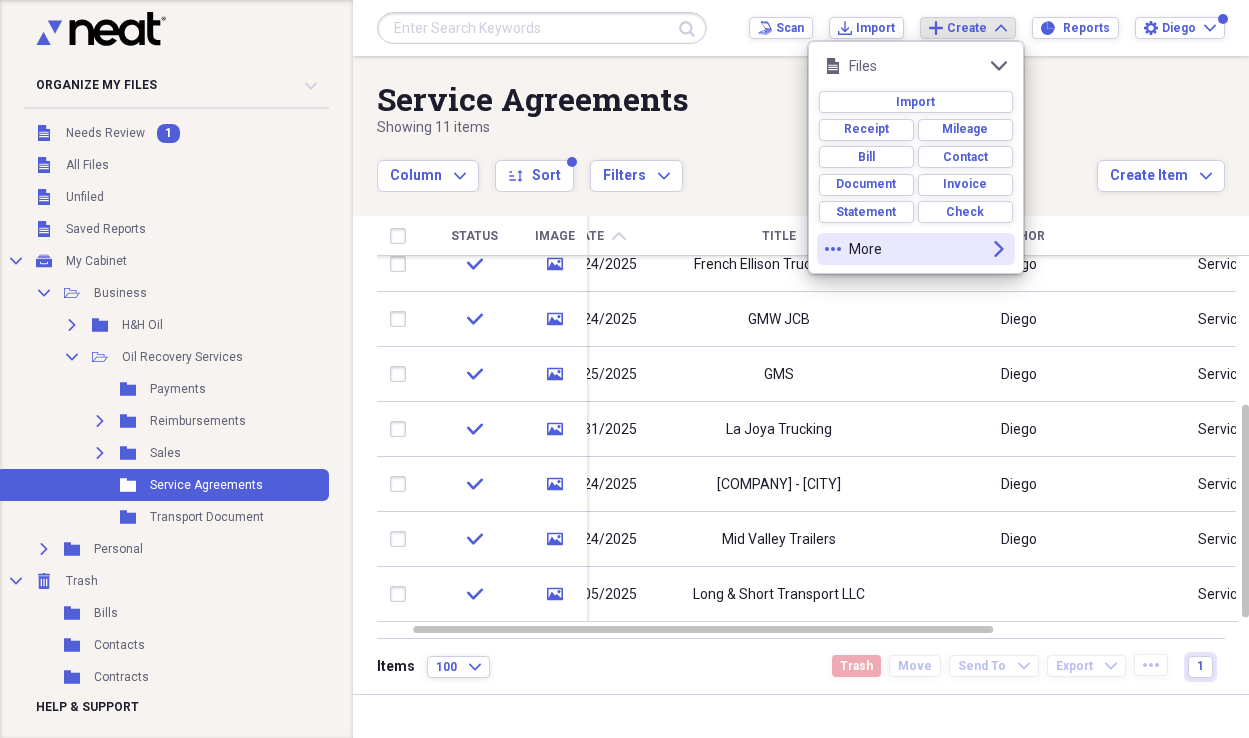 click on "expand" 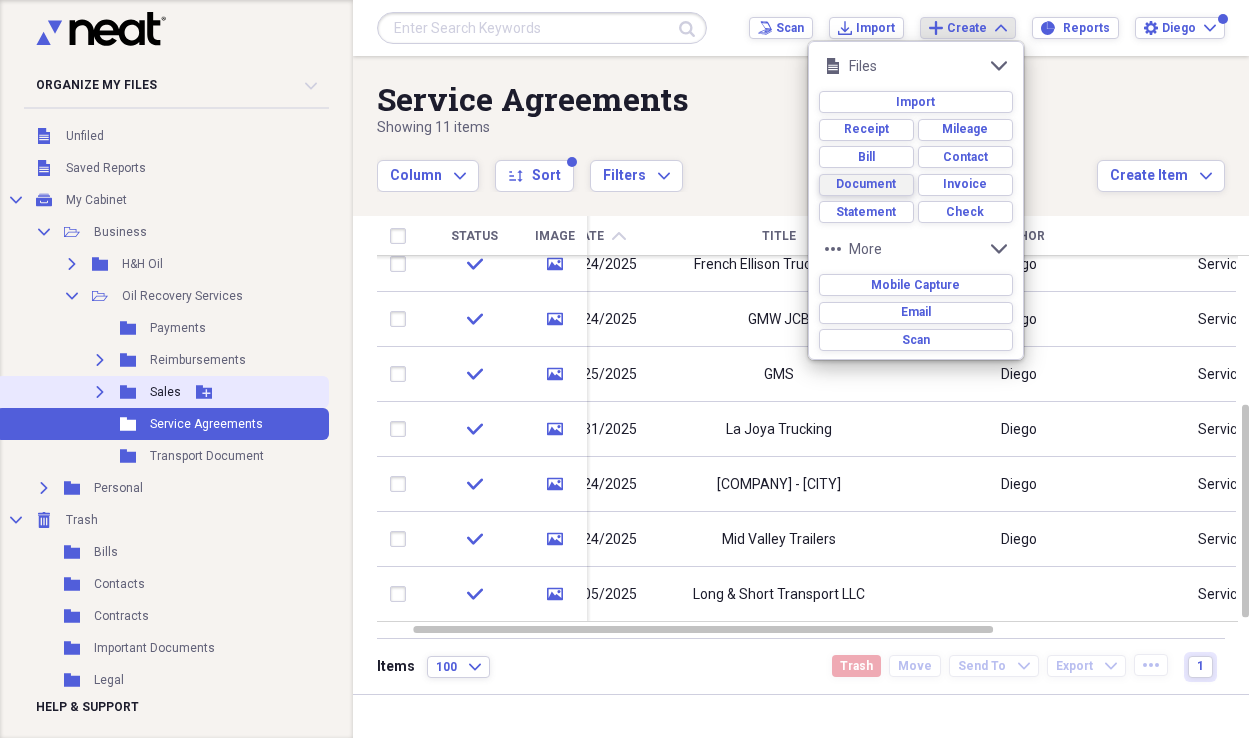 scroll, scrollTop: 0, scrollLeft: 0, axis: both 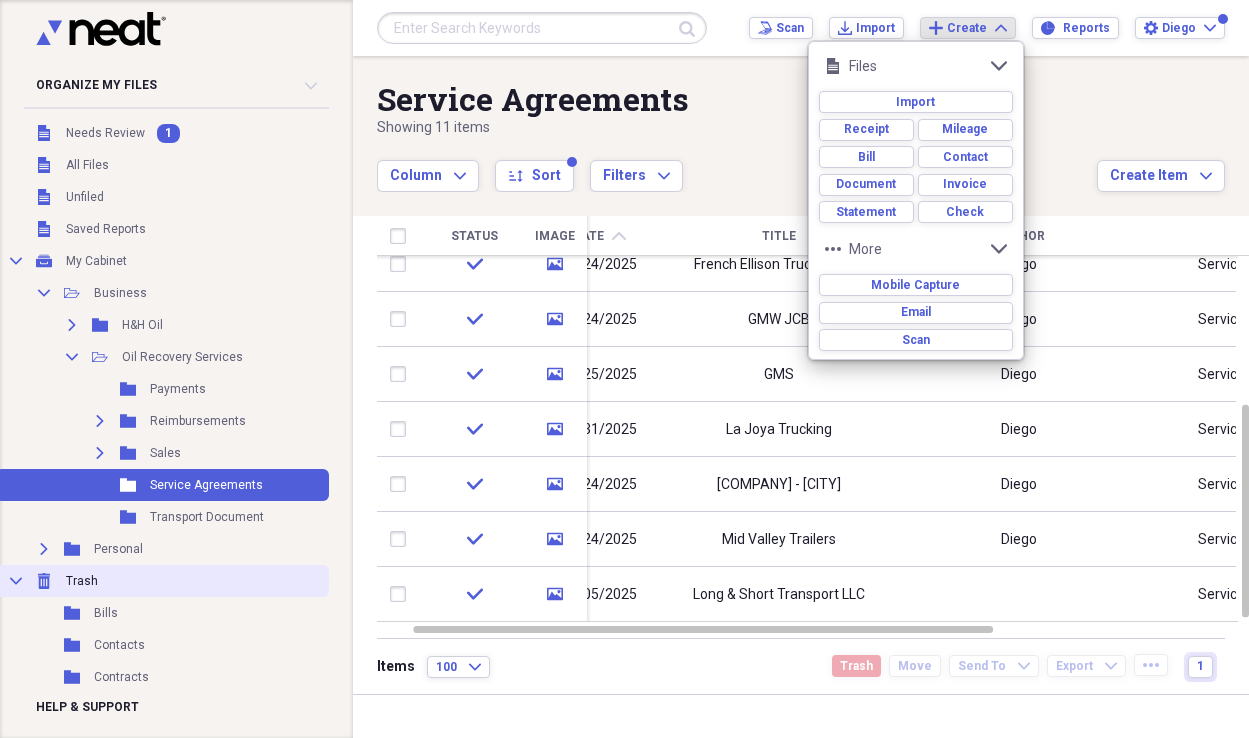click on "Collapse" 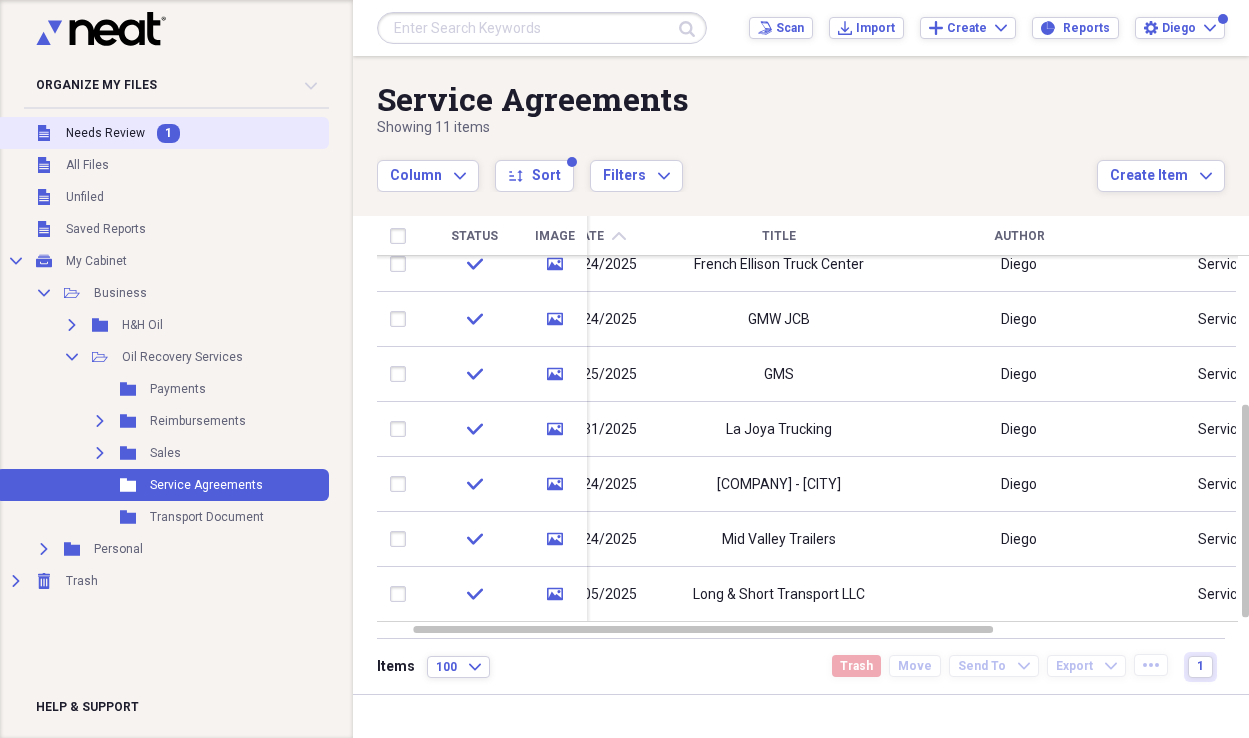 click on "Unfiled Needs Review 1" at bounding box center (162, 133) 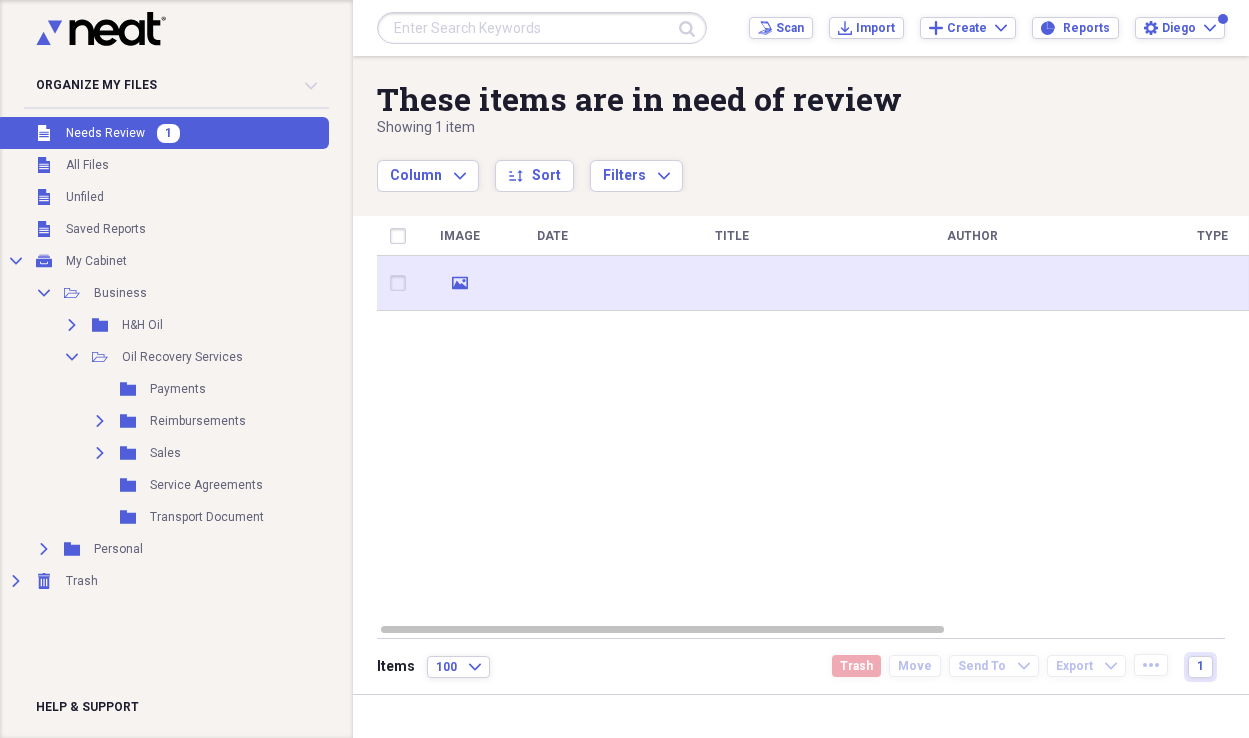click 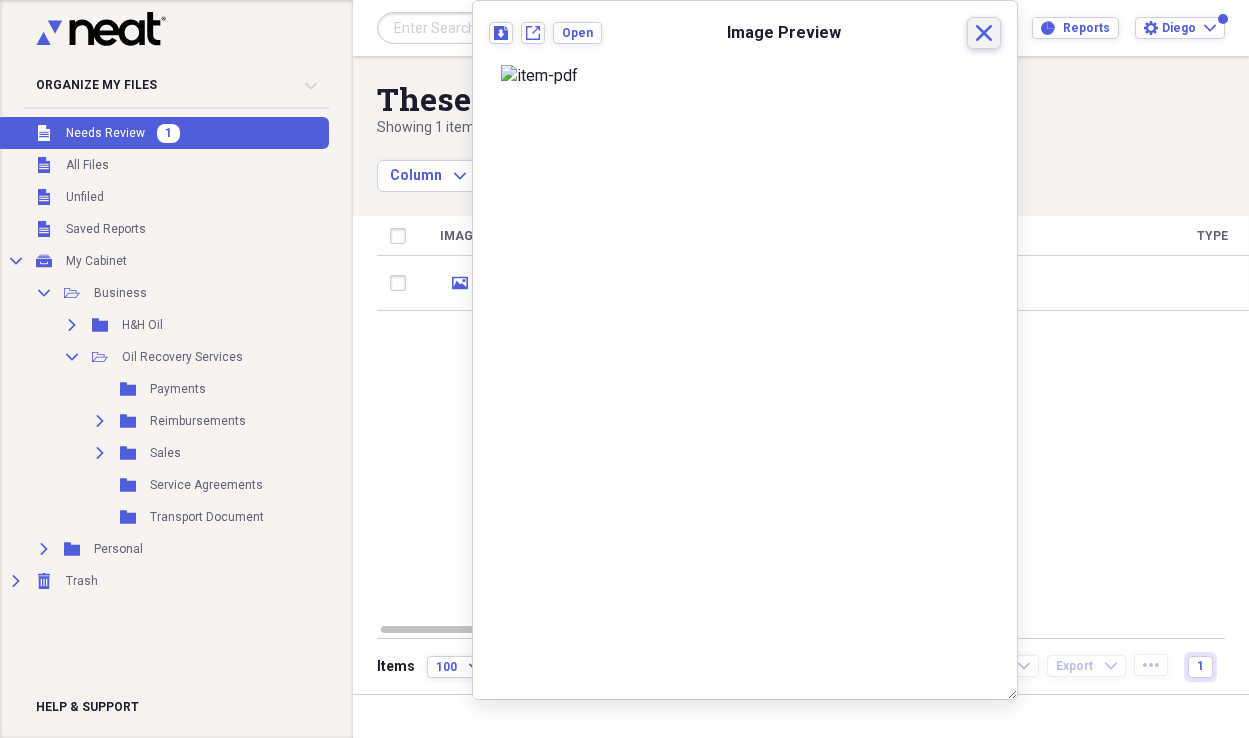 click on "Close" 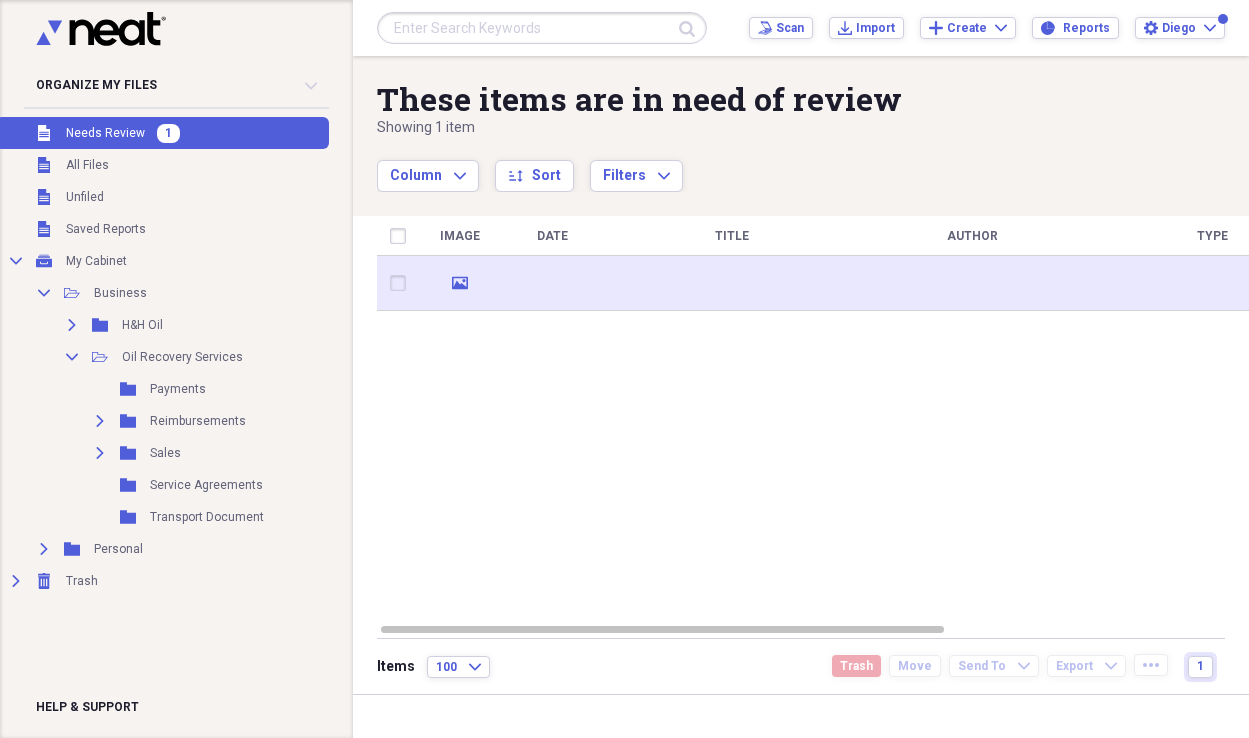 click at bounding box center [552, 283] 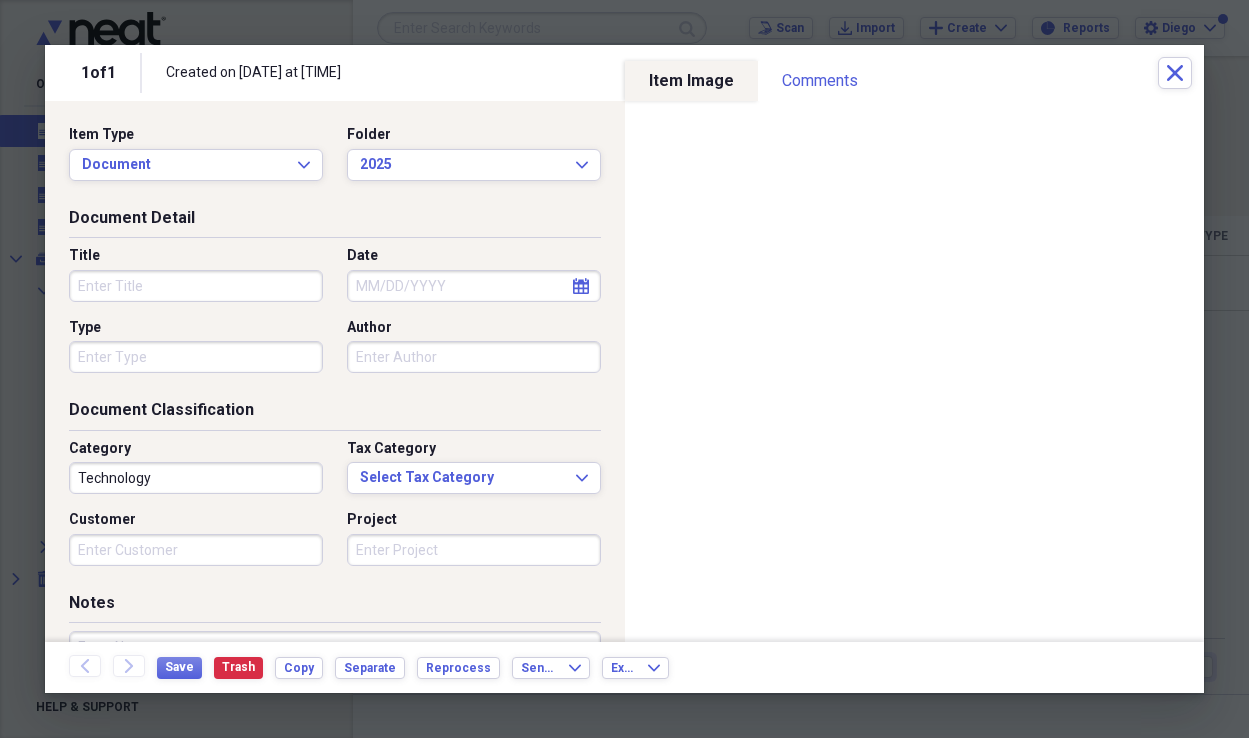 click on "Title" at bounding box center (196, 286) 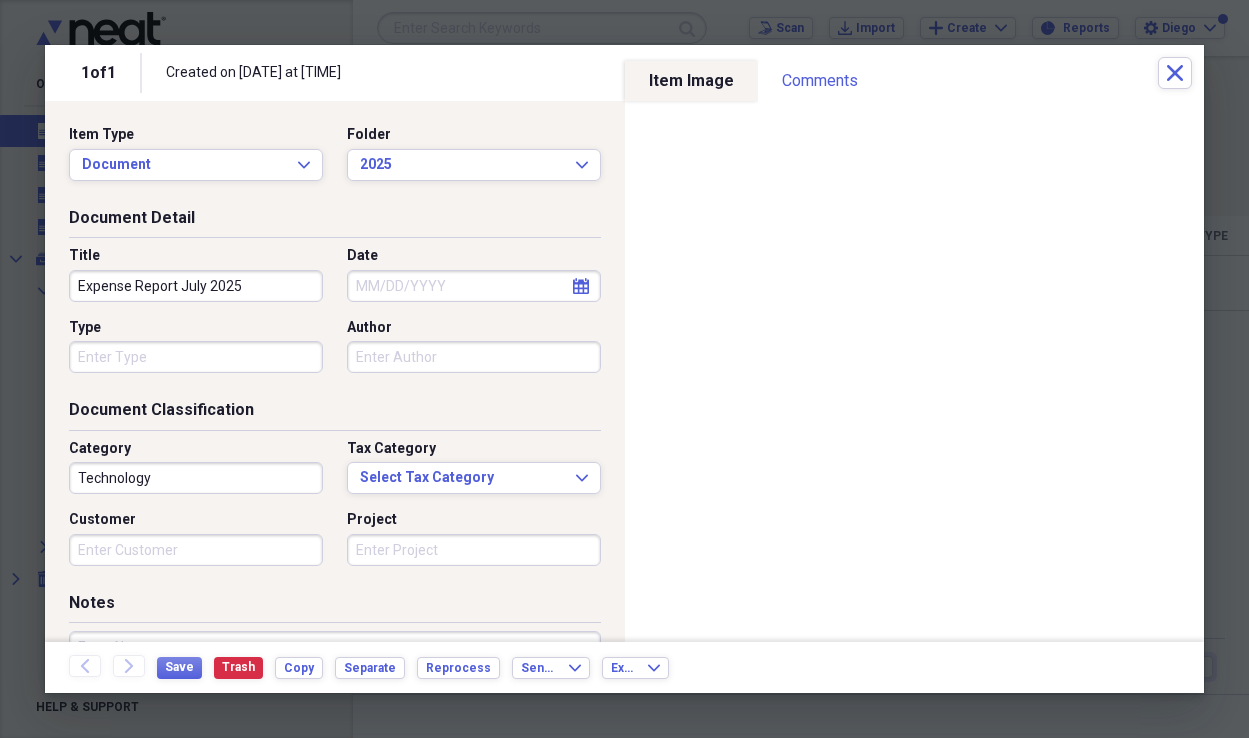 type on "Expense Report July 2025" 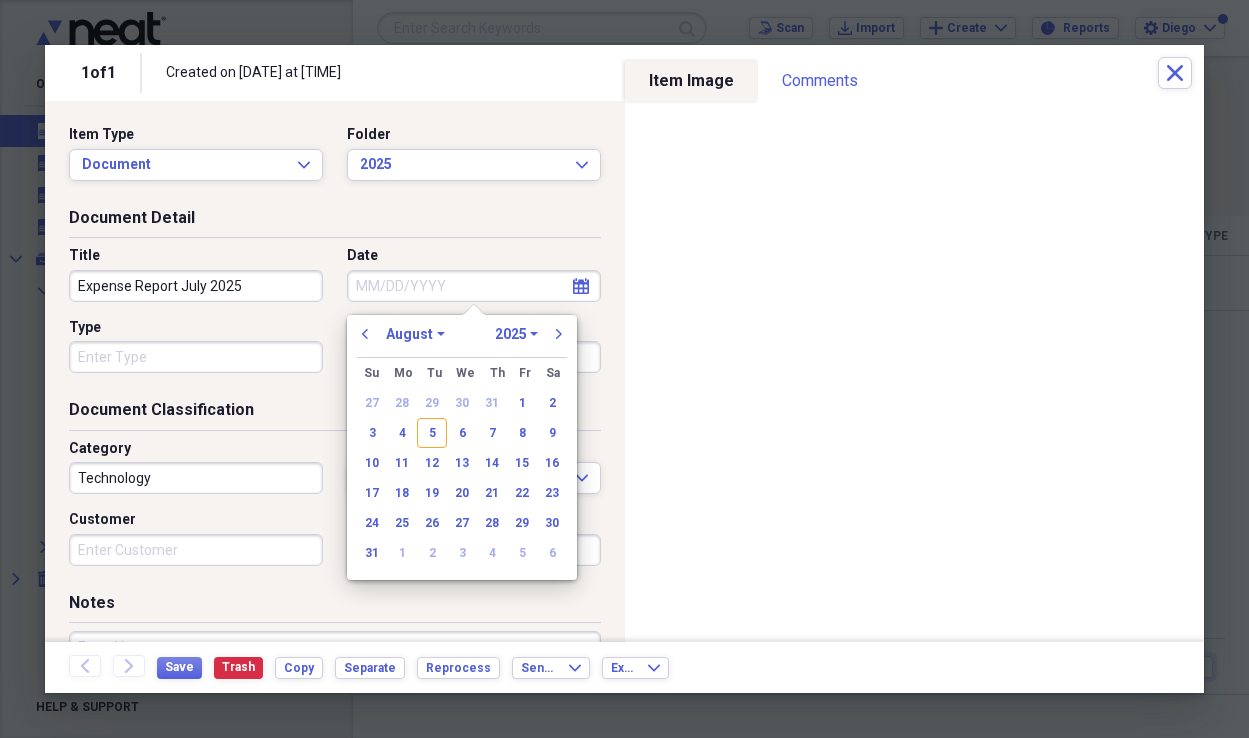 drag, startPoint x: 456, startPoint y: 279, endPoint x: 479, endPoint y: 305, distance: 34.713108 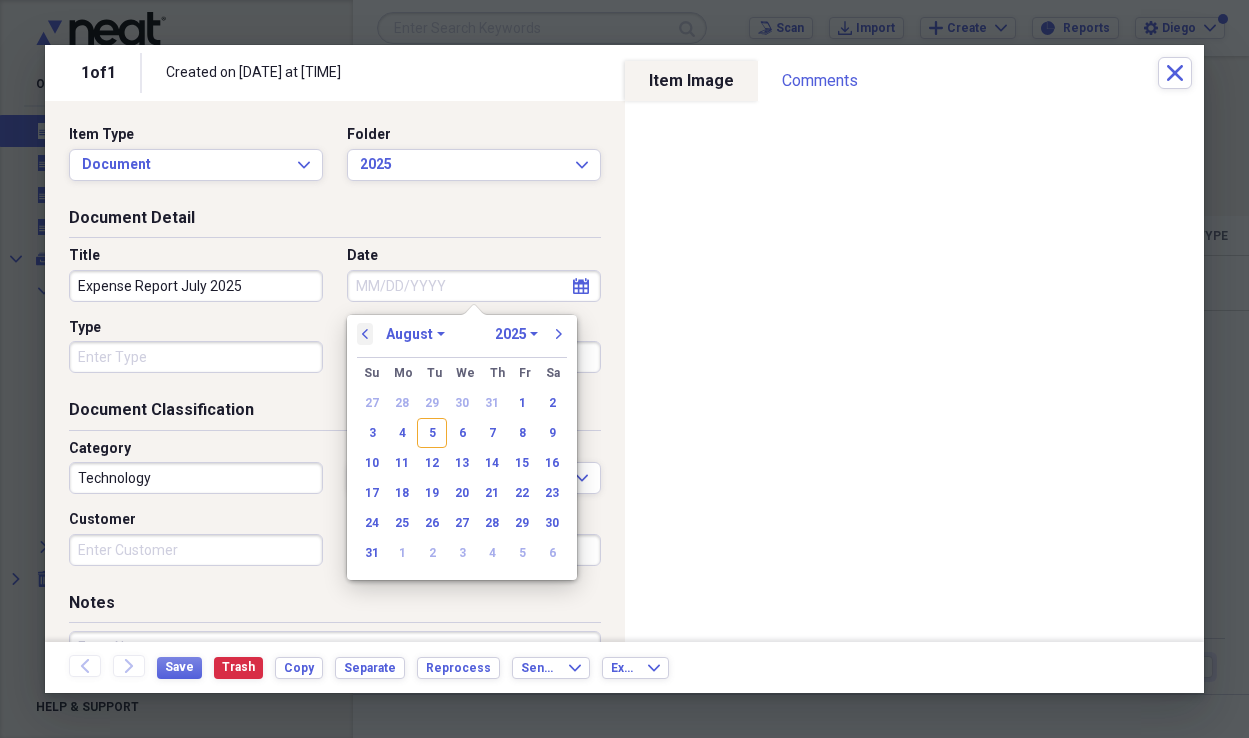 click on "previous" at bounding box center (365, 334) 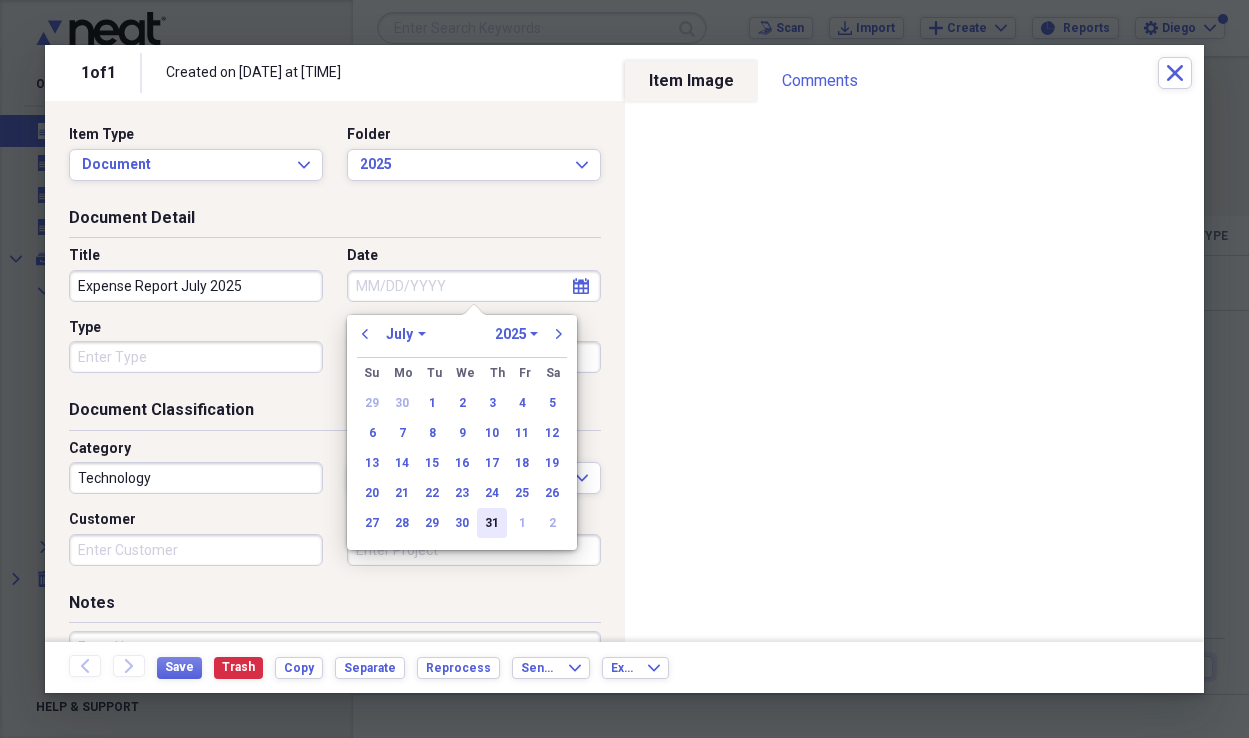 click on "31" at bounding box center (492, 523) 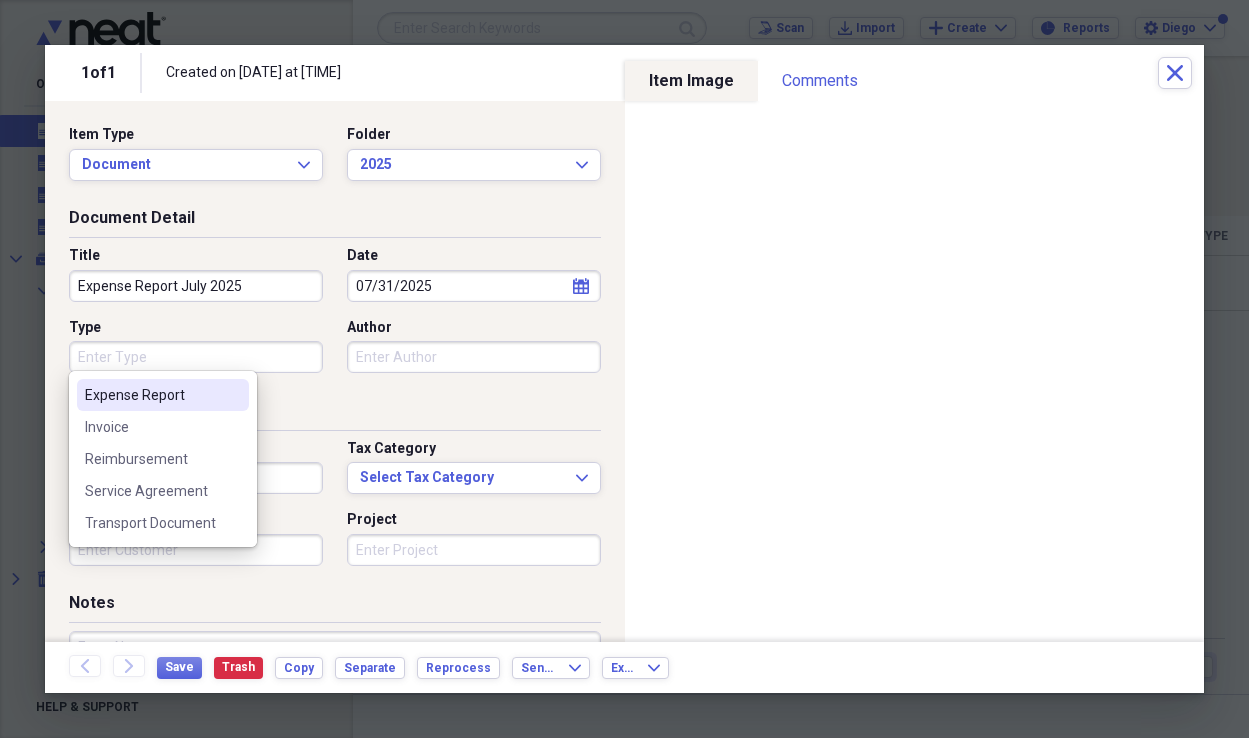 click on "Type" at bounding box center (196, 357) 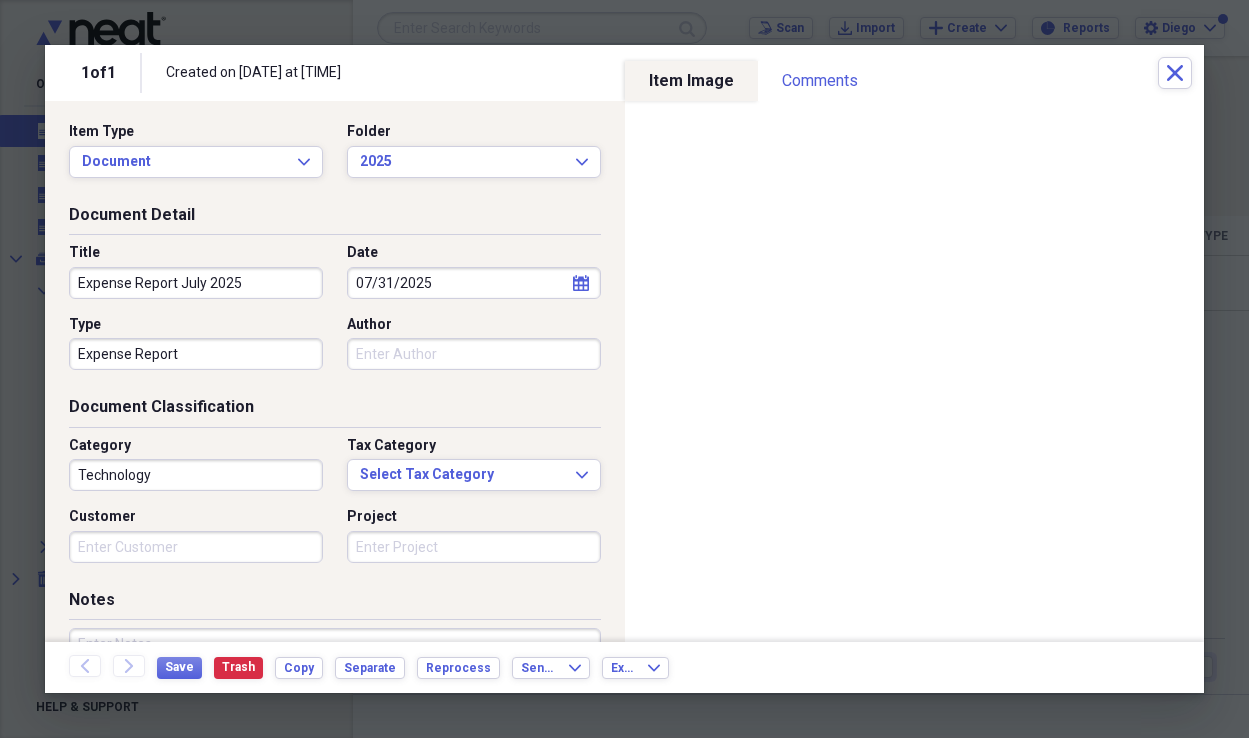 click on "Technology" at bounding box center (196, 475) 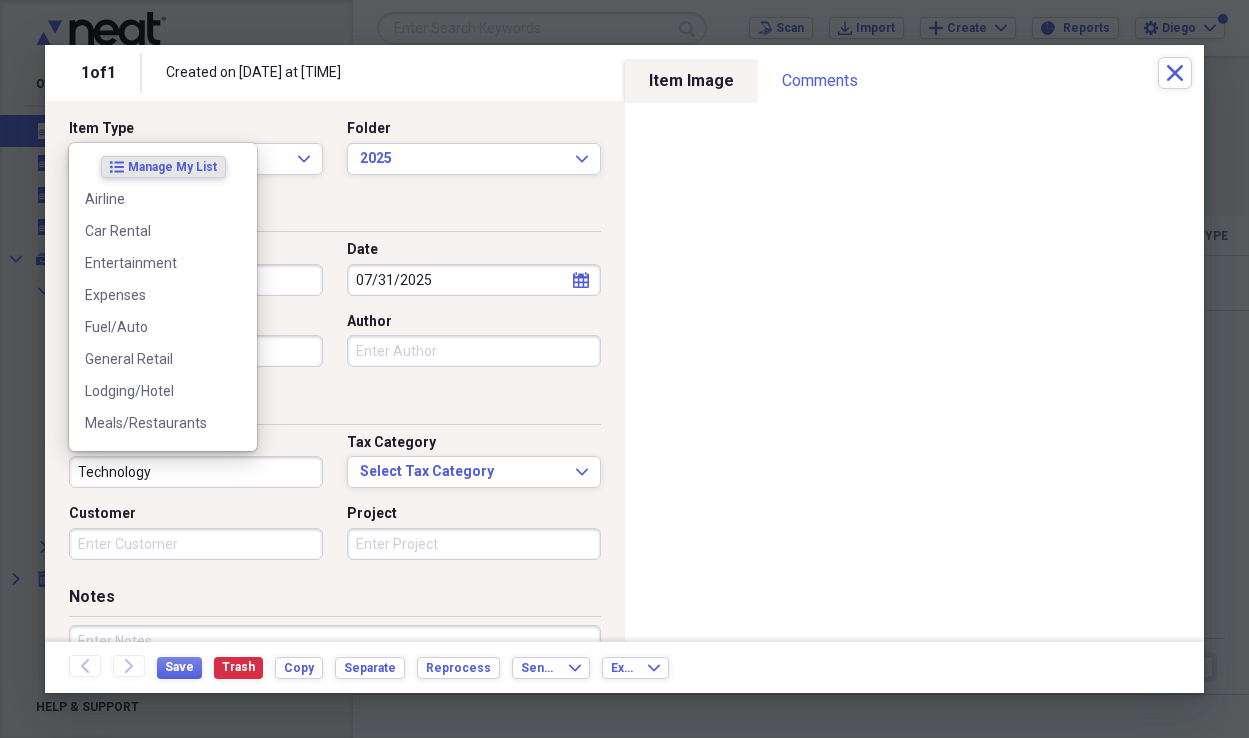 scroll, scrollTop: 5, scrollLeft: 0, axis: vertical 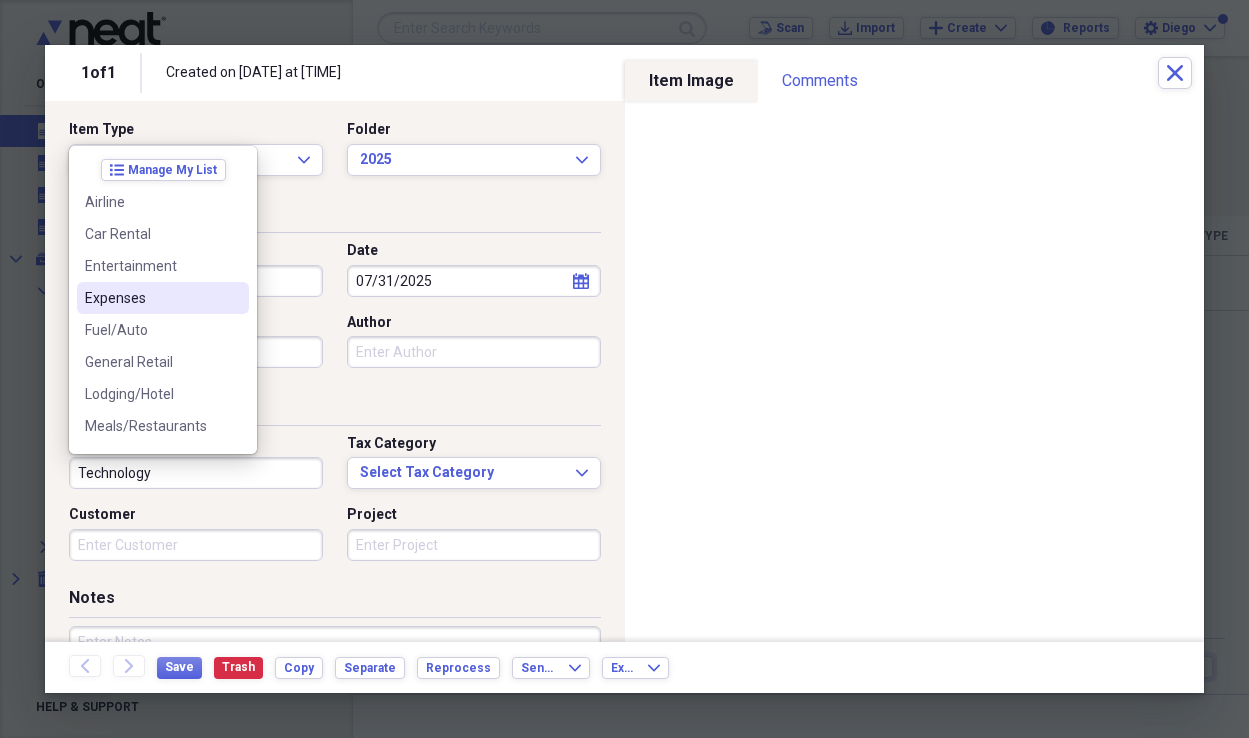 drag, startPoint x: 143, startPoint y: 300, endPoint x: 147, endPoint y: 319, distance: 19.416489 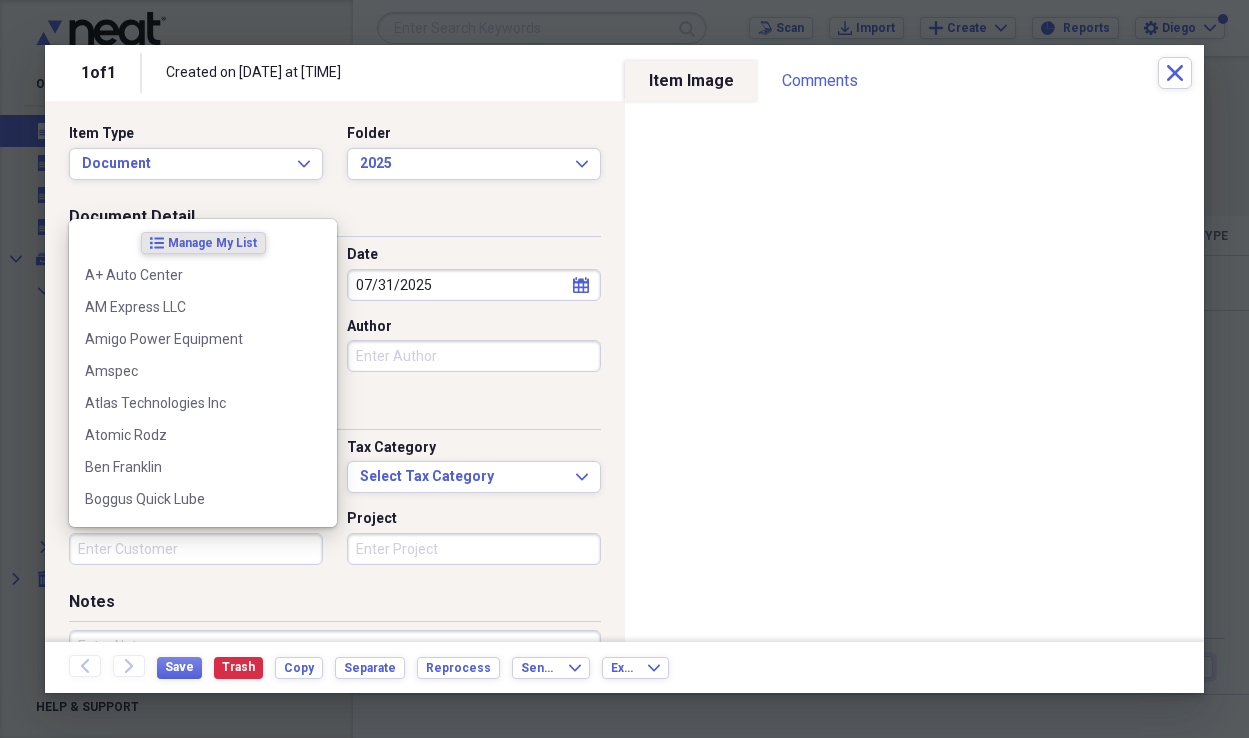 click on "Customer" at bounding box center (196, 549) 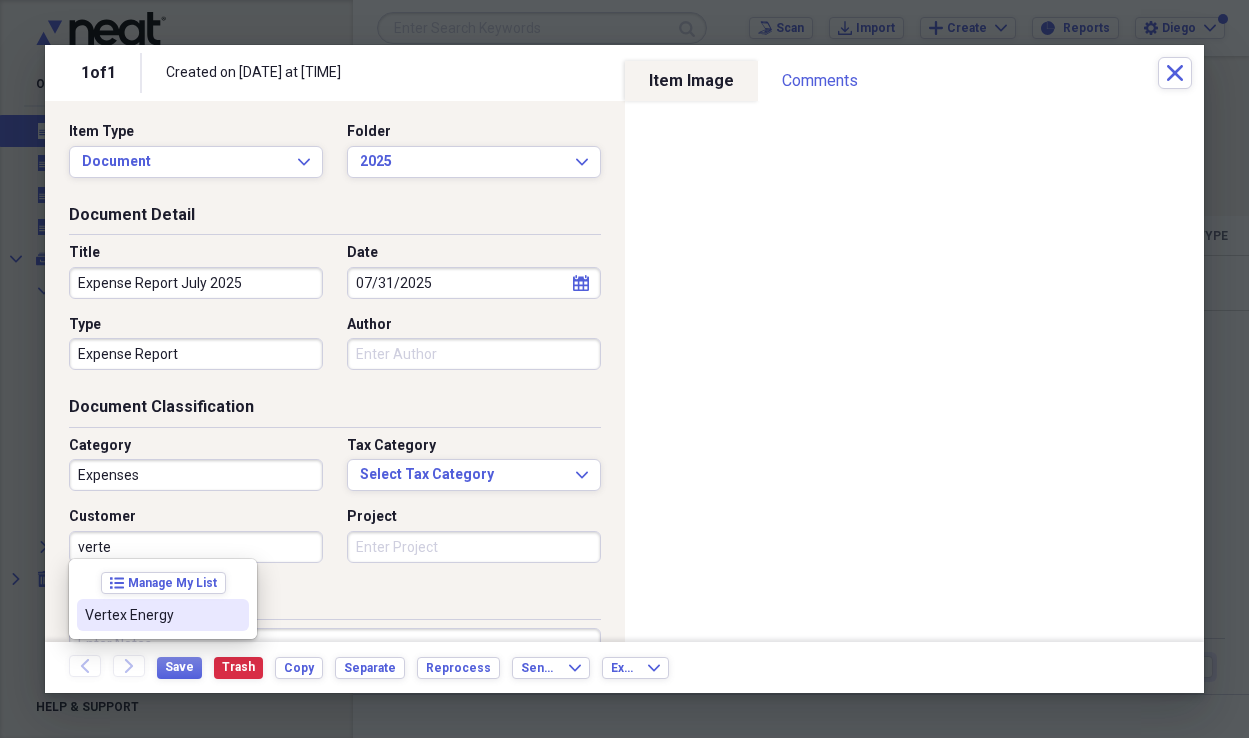 click on "Vertex Energy" at bounding box center [151, 615] 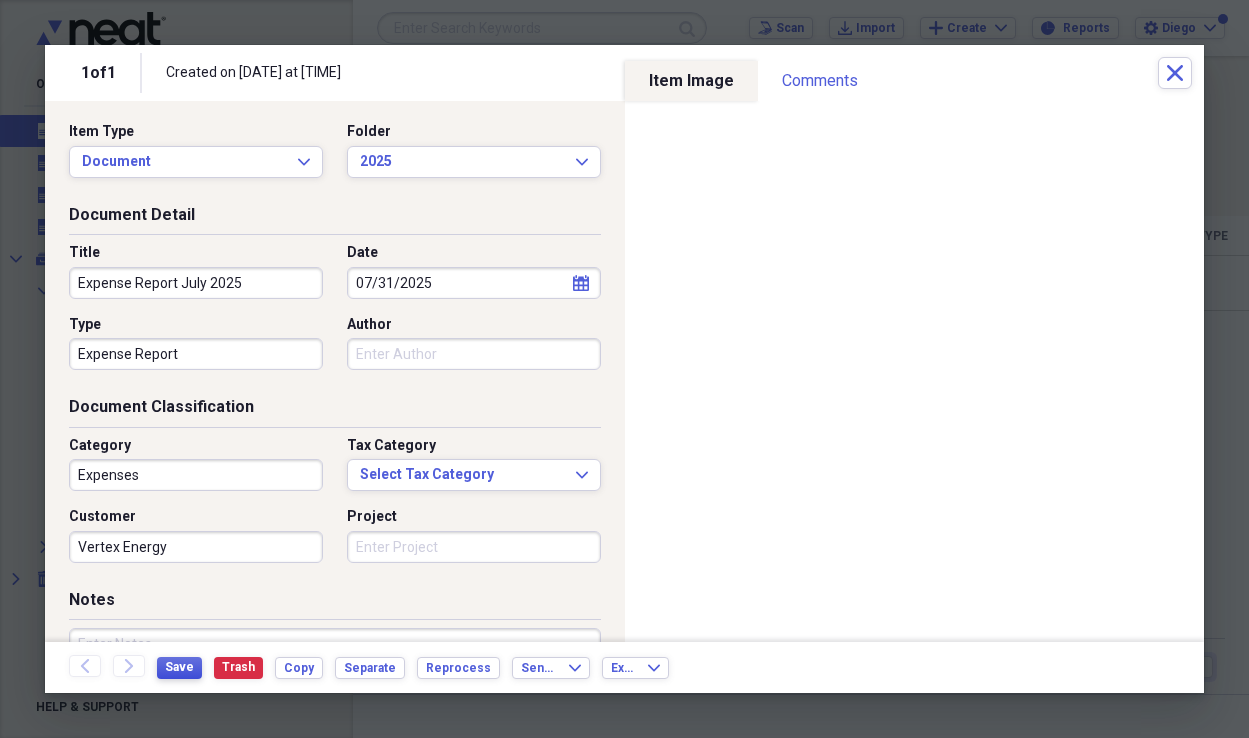click on "Save" at bounding box center (179, 667) 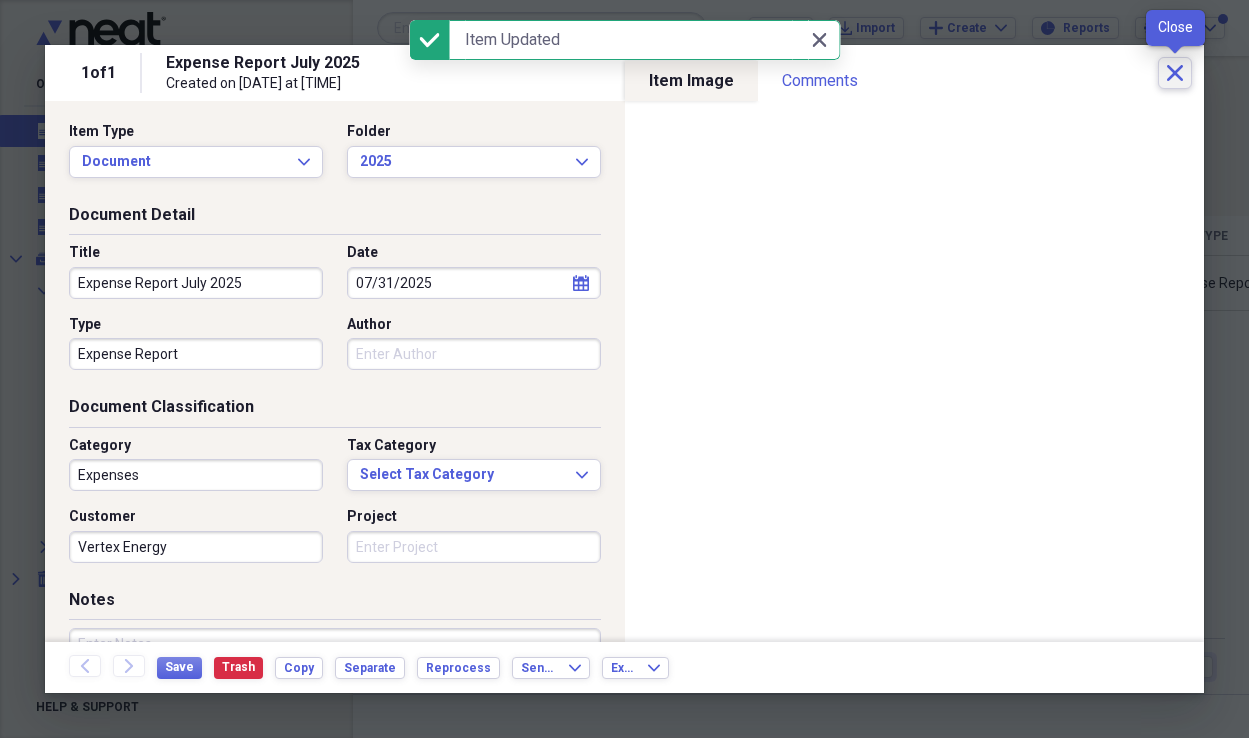 click on "Close" at bounding box center (1175, 73) 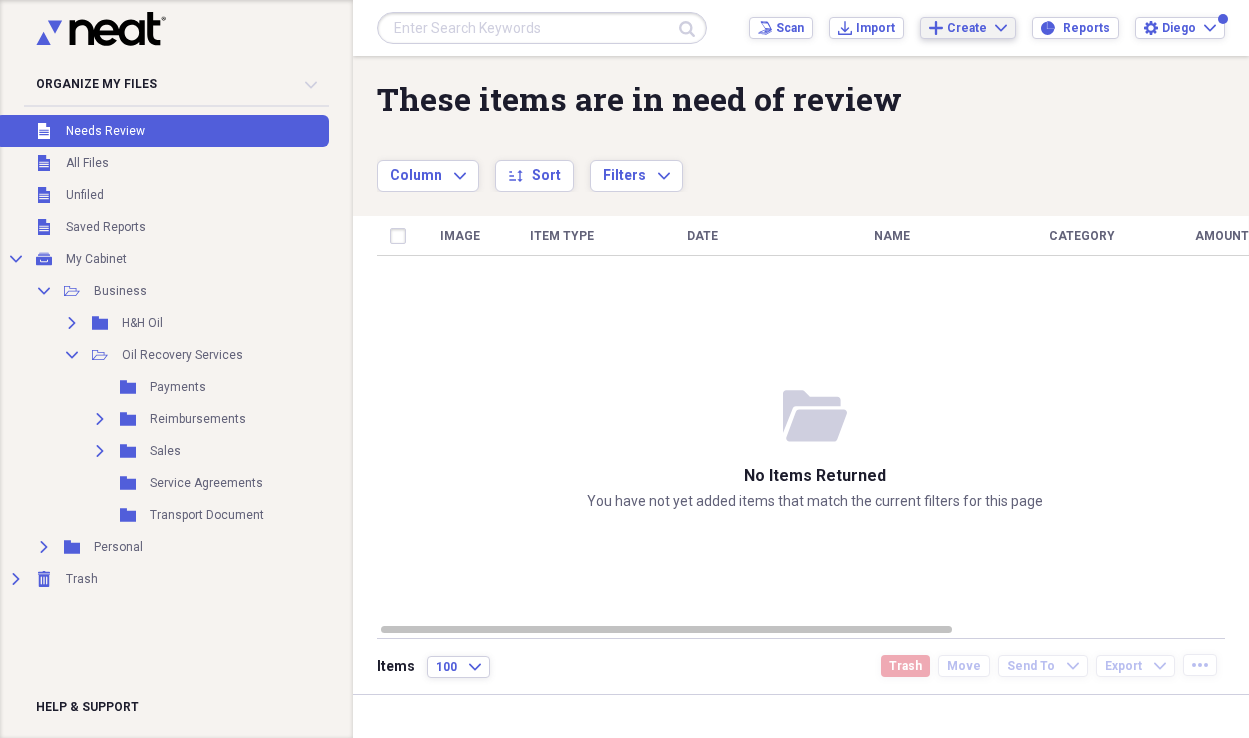 click on "Create" at bounding box center [967, 28] 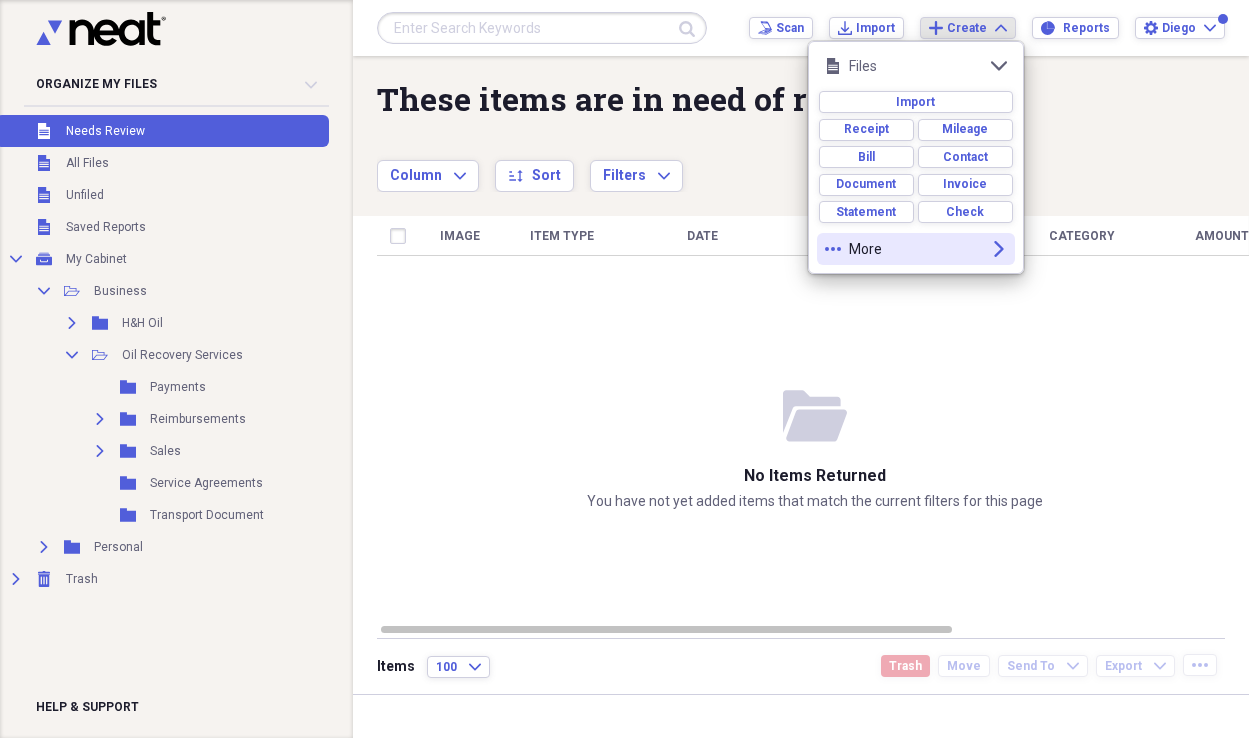 click on "more More expand" at bounding box center (916, 249) 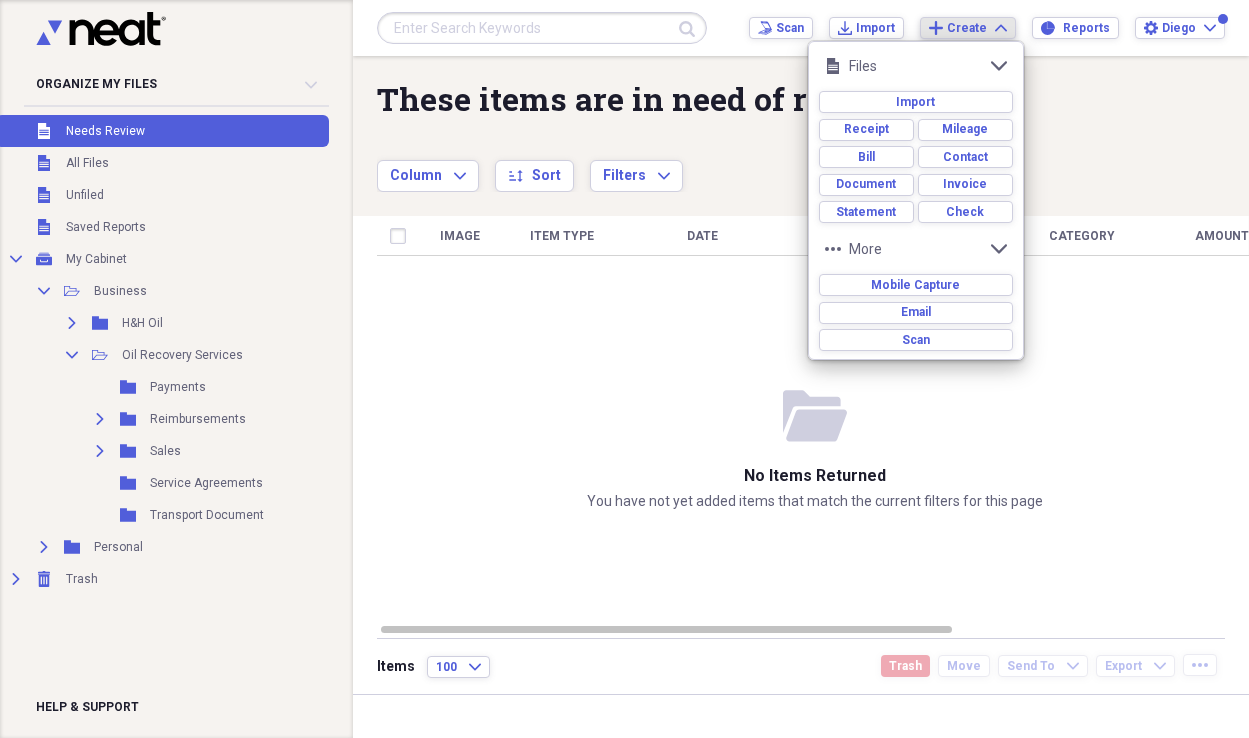 click on "folder-open No items returned You have not yet added items that match the current filters for this page" at bounding box center [815, 448] 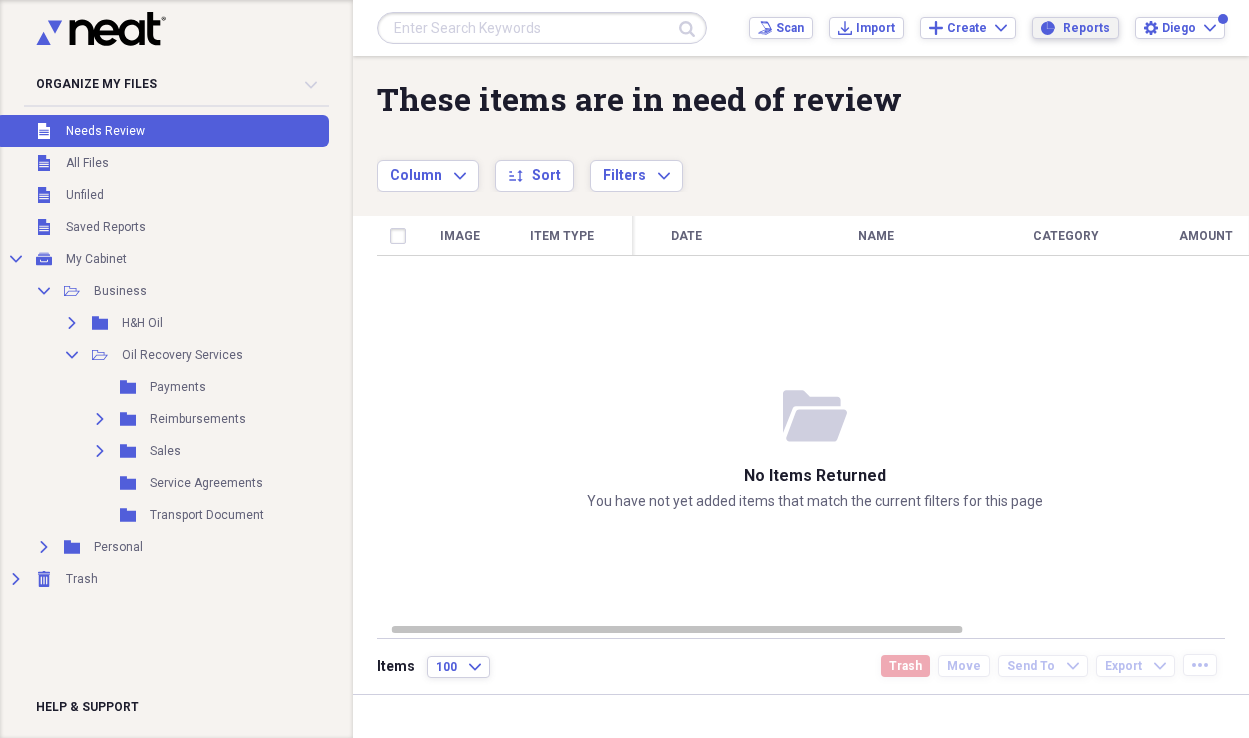 click on "Reports" at bounding box center (1086, 28) 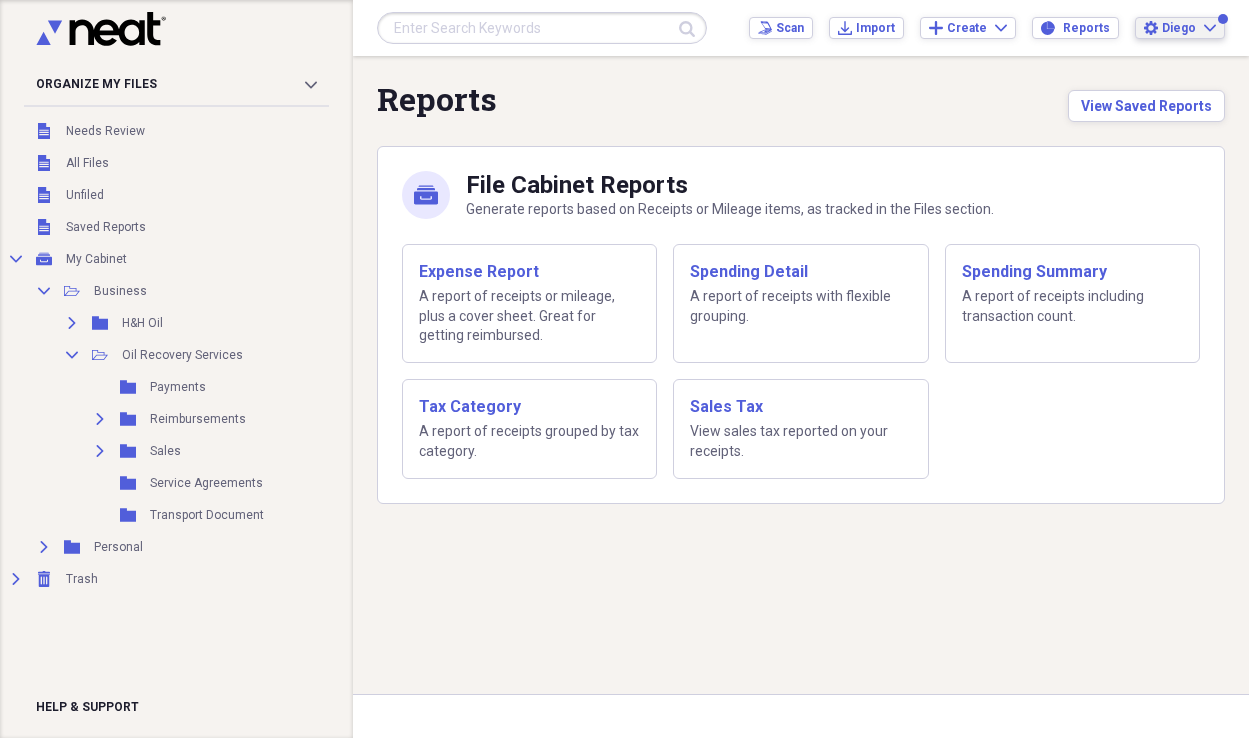 click on "Diego" at bounding box center [1179, 28] 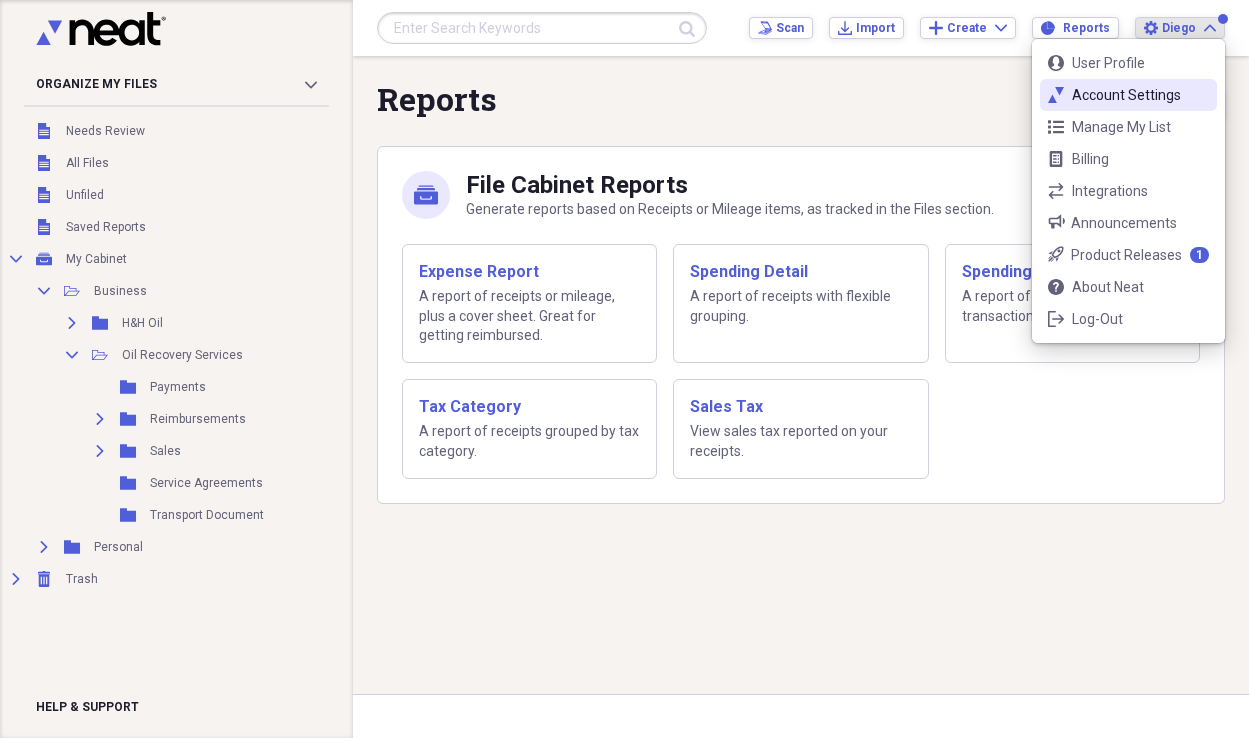 click on "Account Settings" at bounding box center (1128, 95) 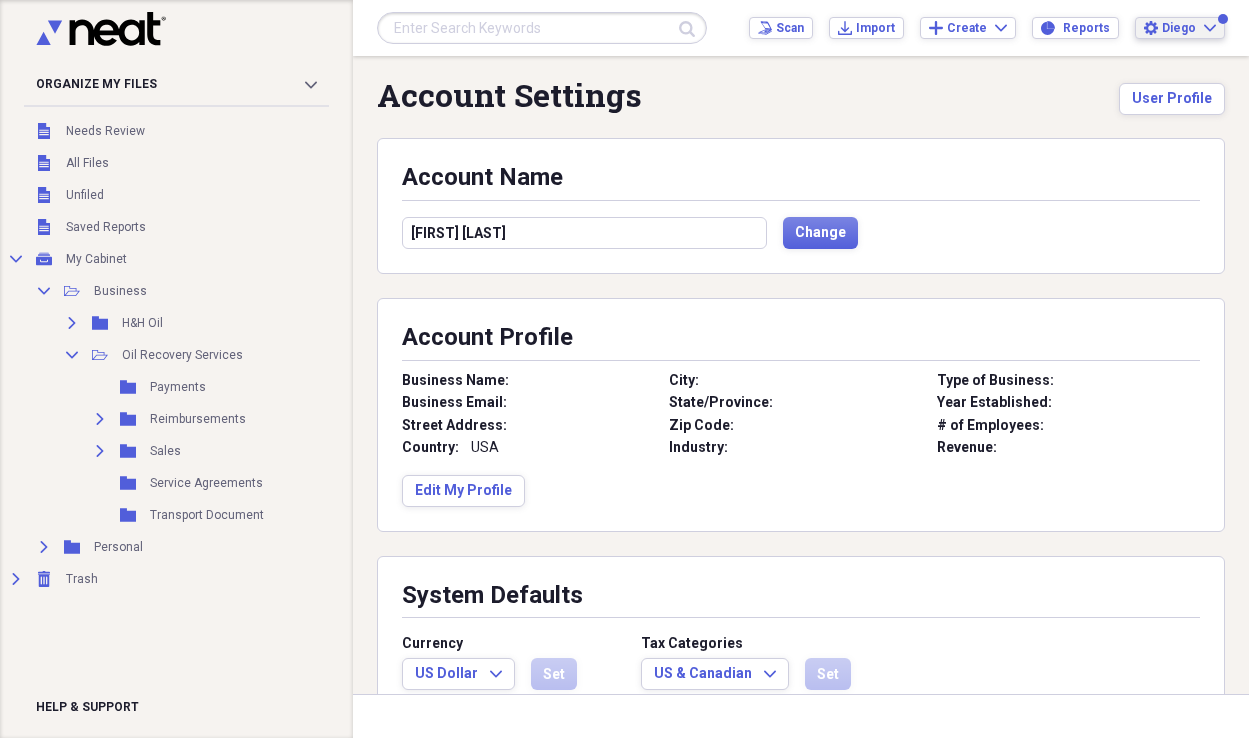 scroll, scrollTop: 0, scrollLeft: 0, axis: both 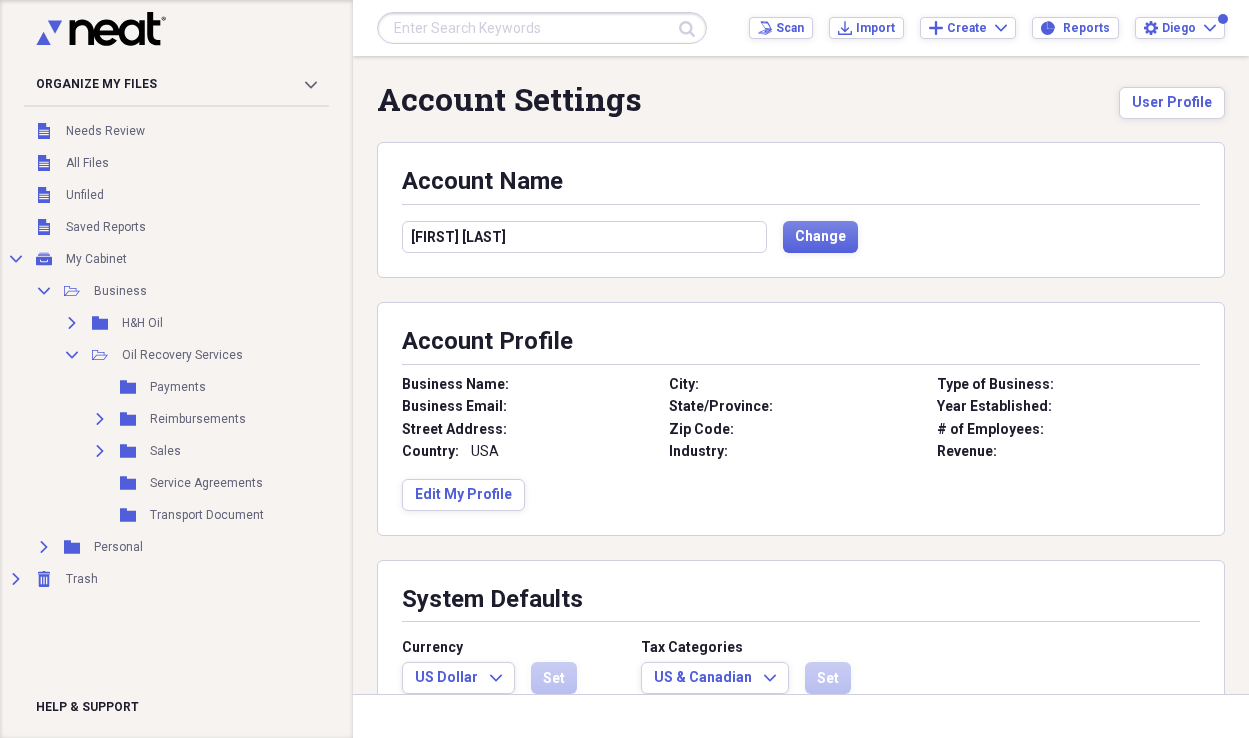click on "[FIRST] [LAST]" at bounding box center [584, 237] 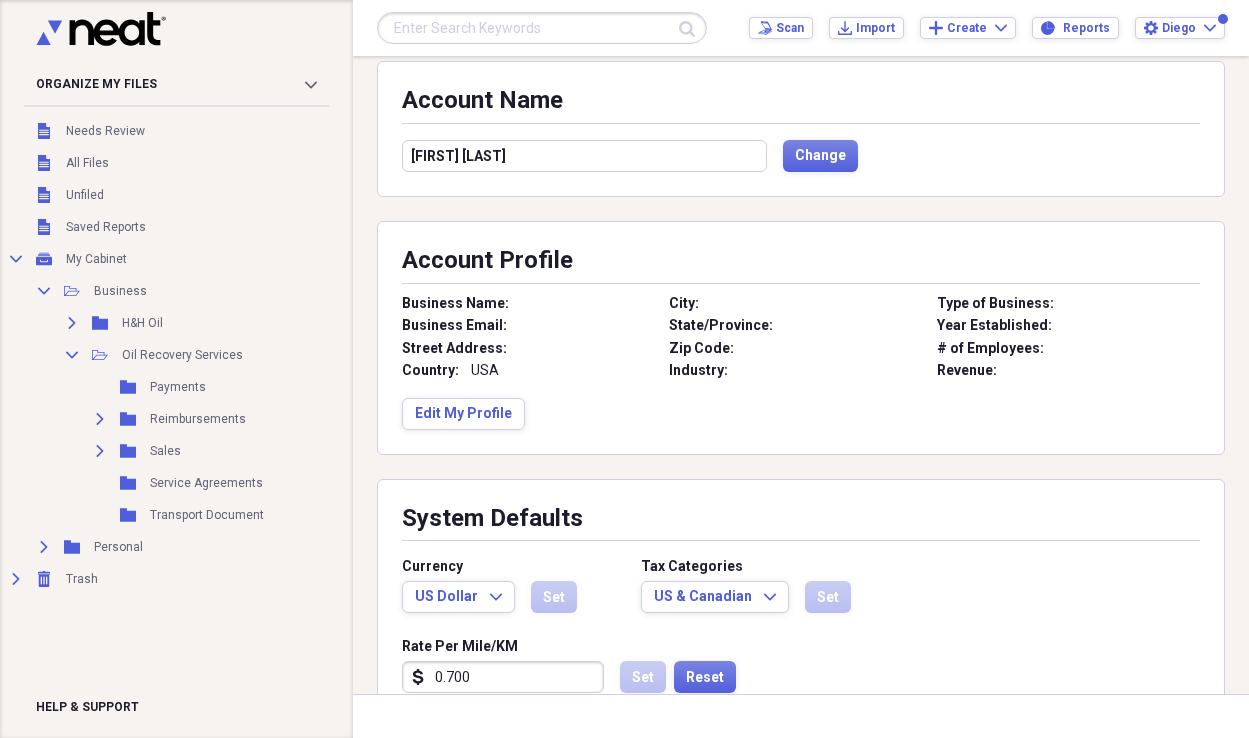 scroll, scrollTop: 82, scrollLeft: 0, axis: vertical 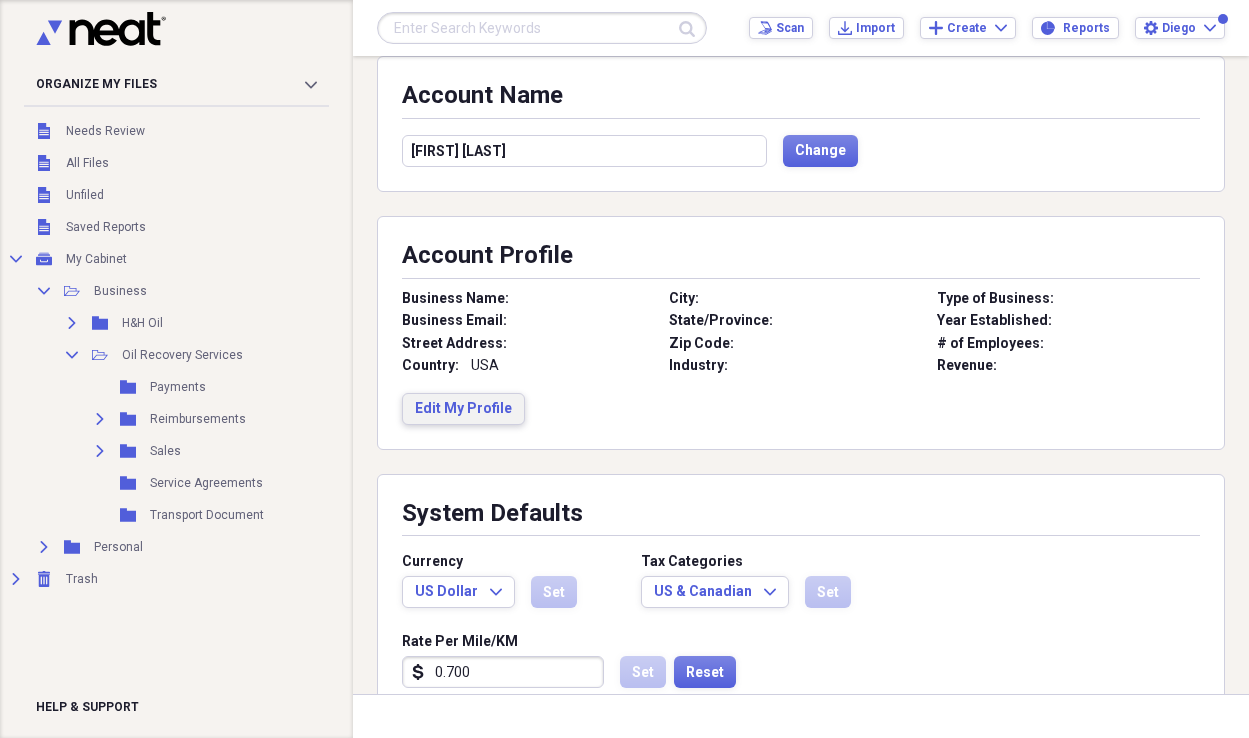 click on "Edit My Profile" at bounding box center (463, 409) 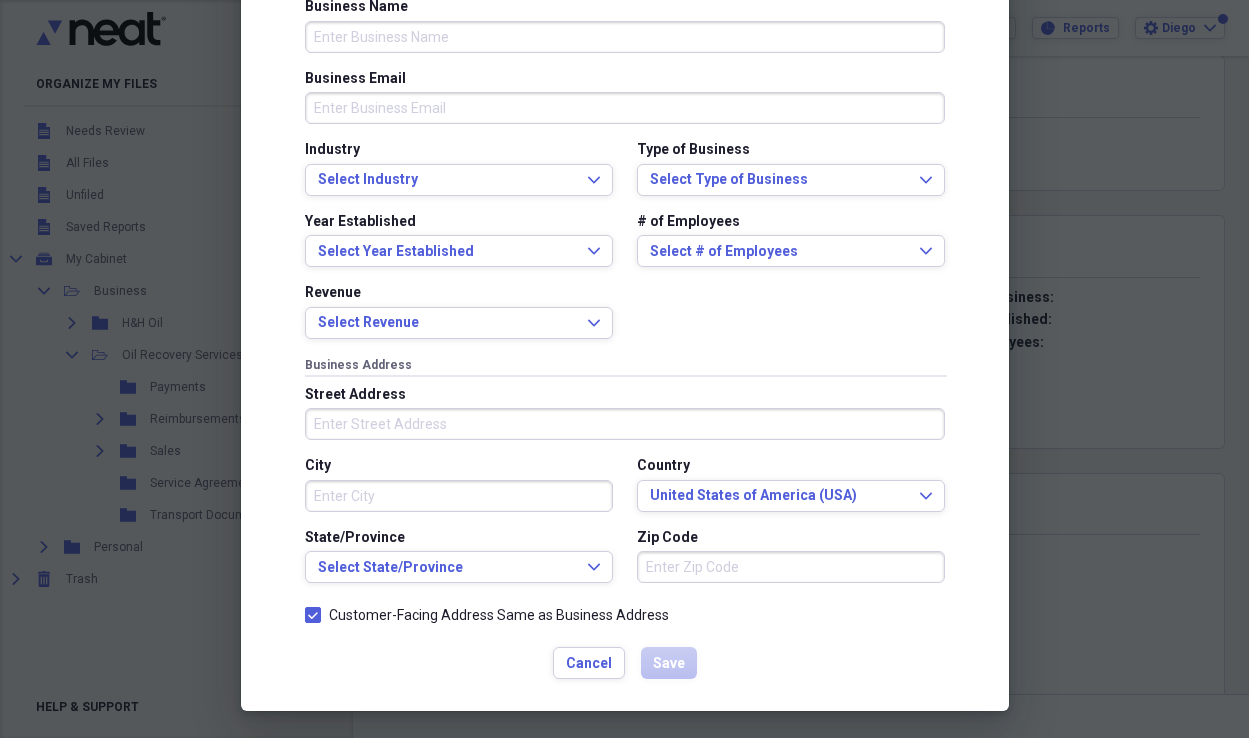 scroll, scrollTop: 0, scrollLeft: 0, axis: both 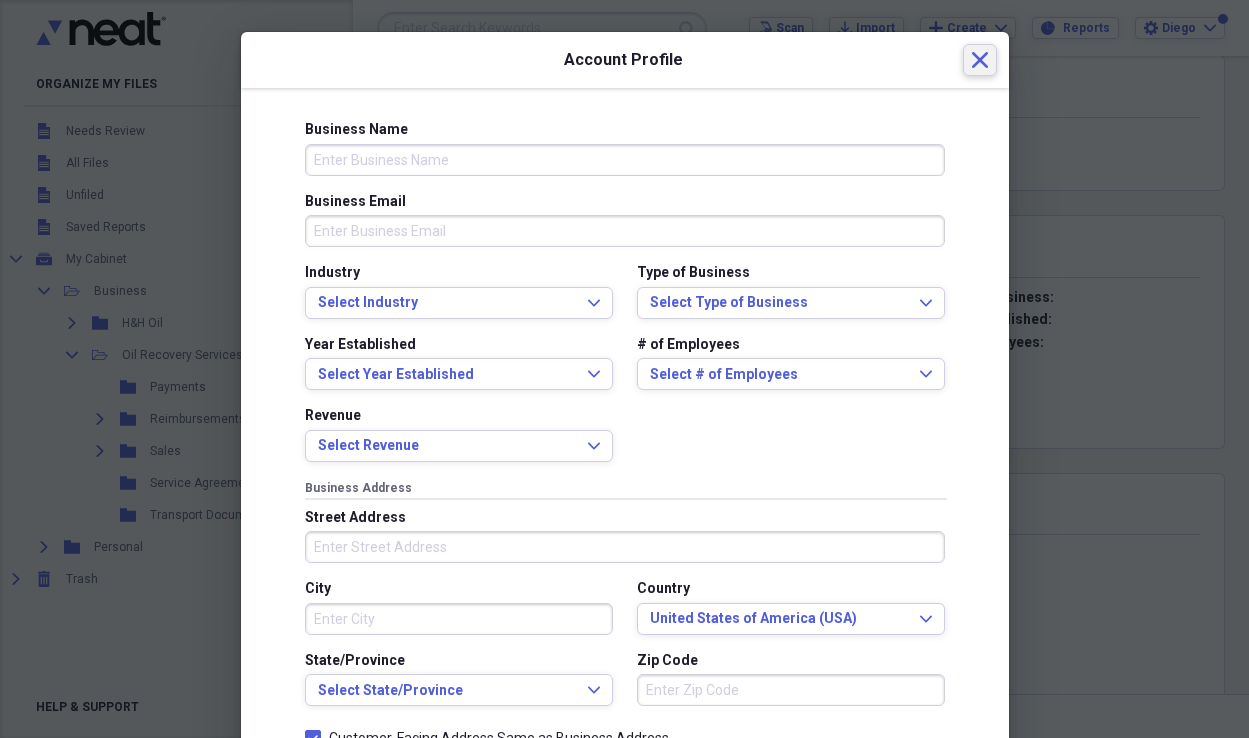 click 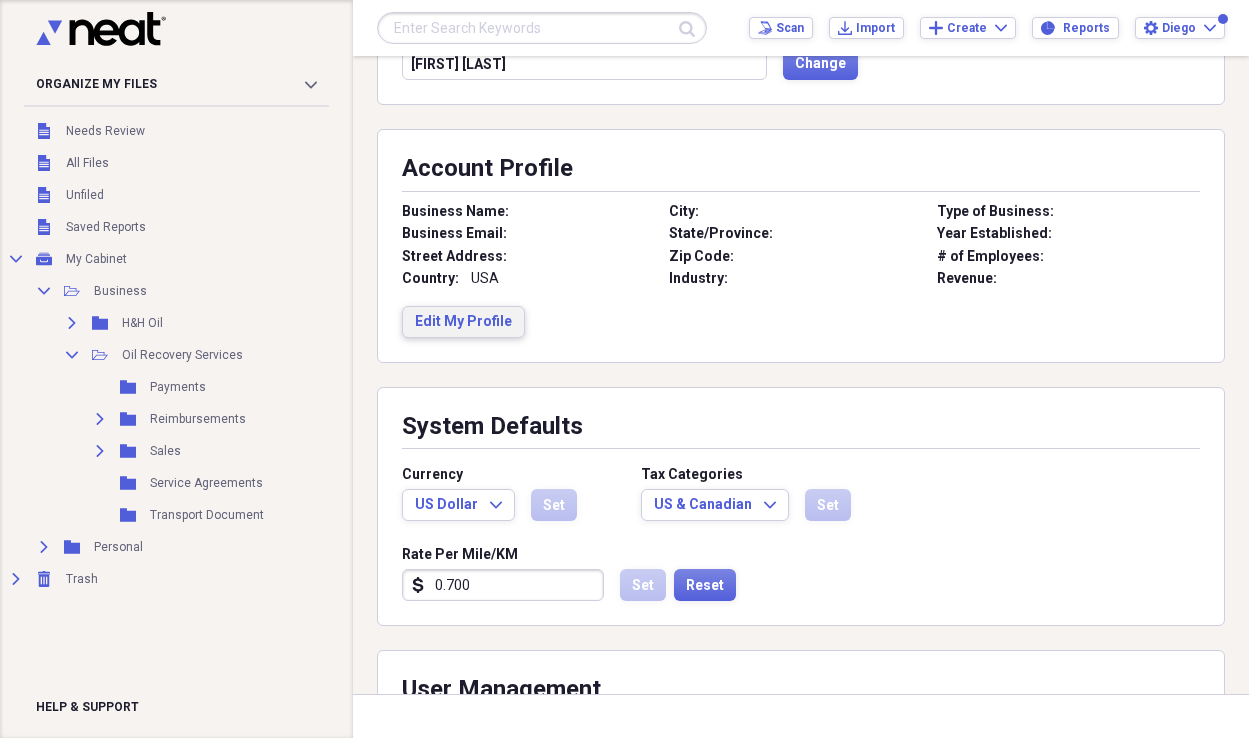 scroll, scrollTop: 0, scrollLeft: 0, axis: both 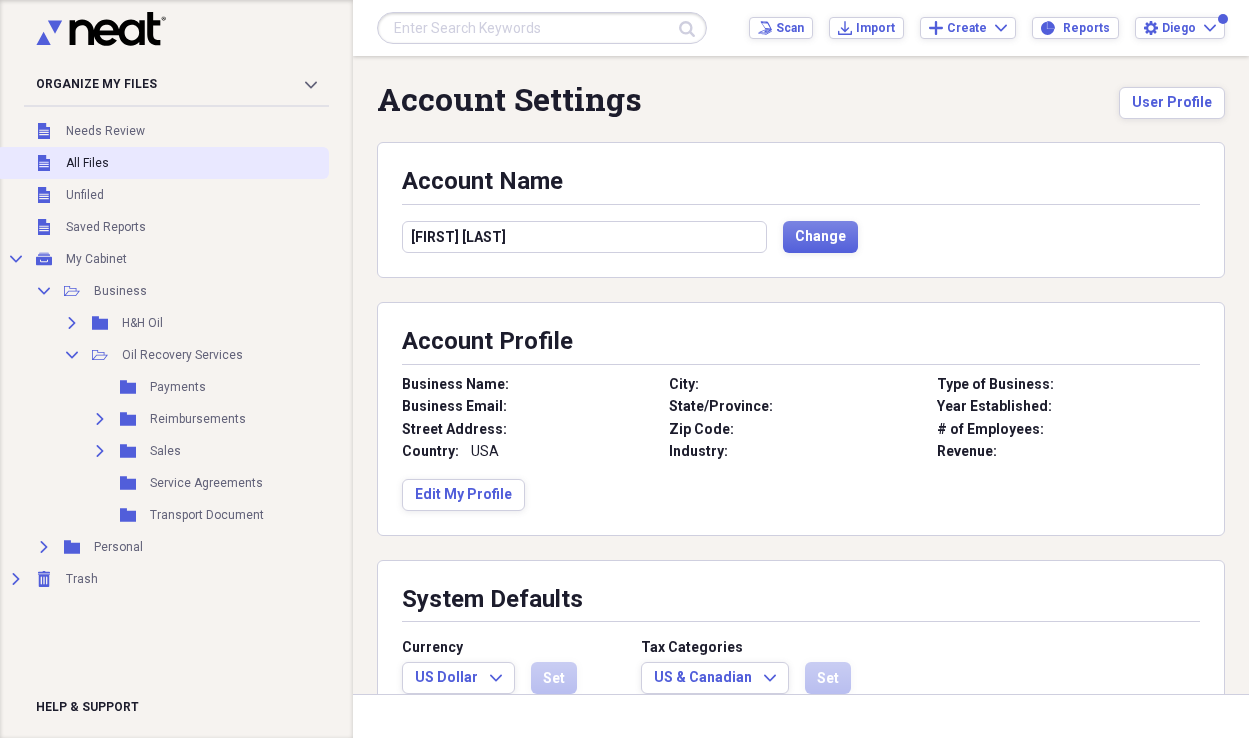 click on "Unfiled All Files" at bounding box center (162, 163) 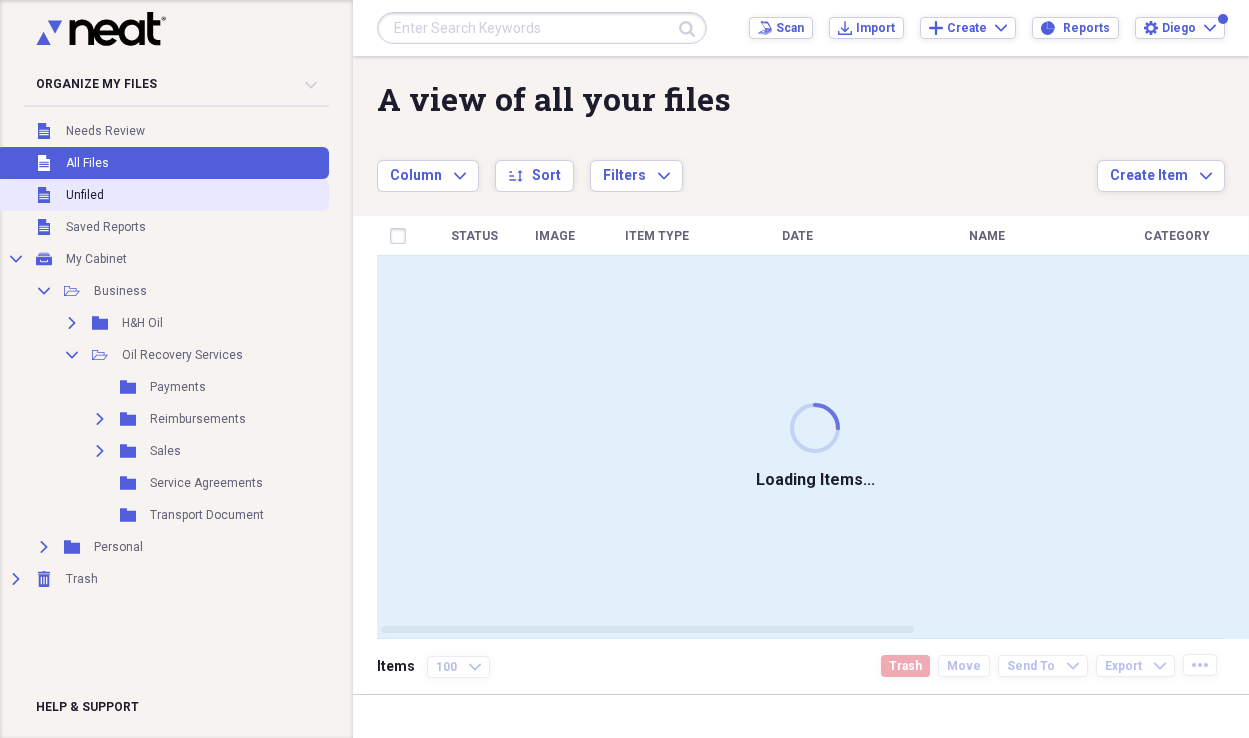 click on "Unfiled Unfiled" at bounding box center (162, 195) 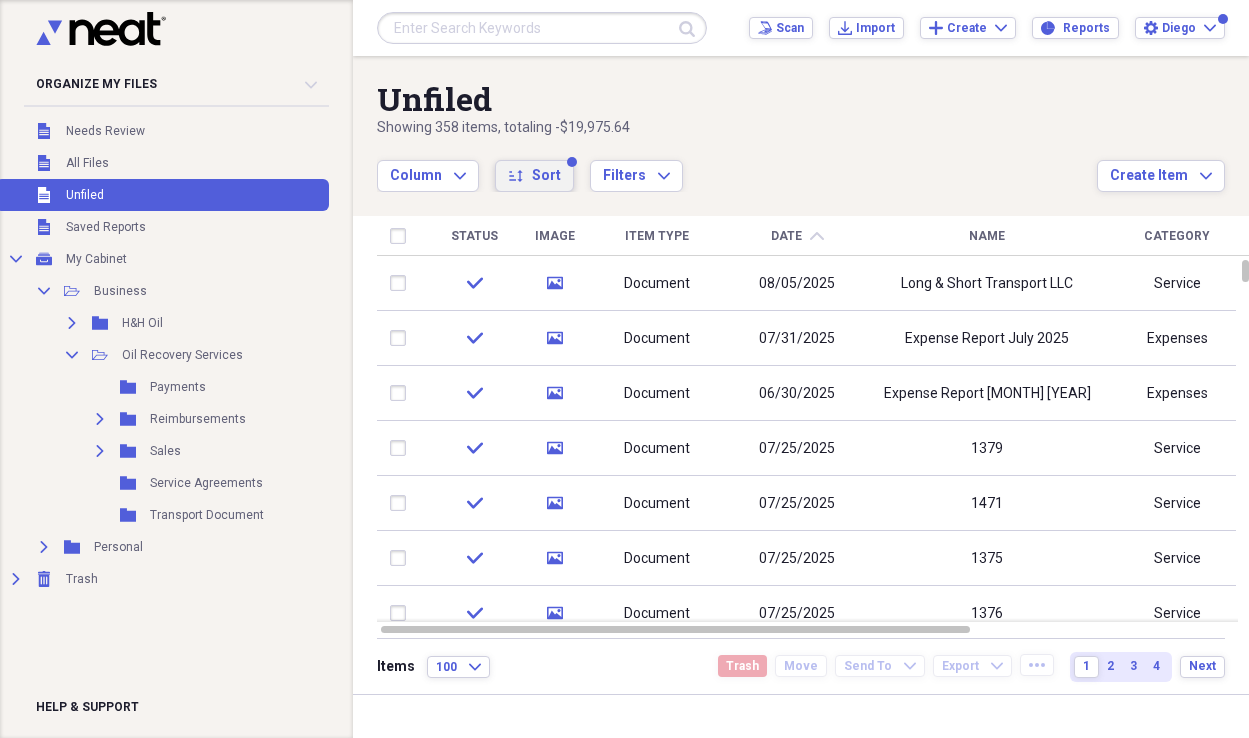 click on "sort Sort" at bounding box center (534, 176) 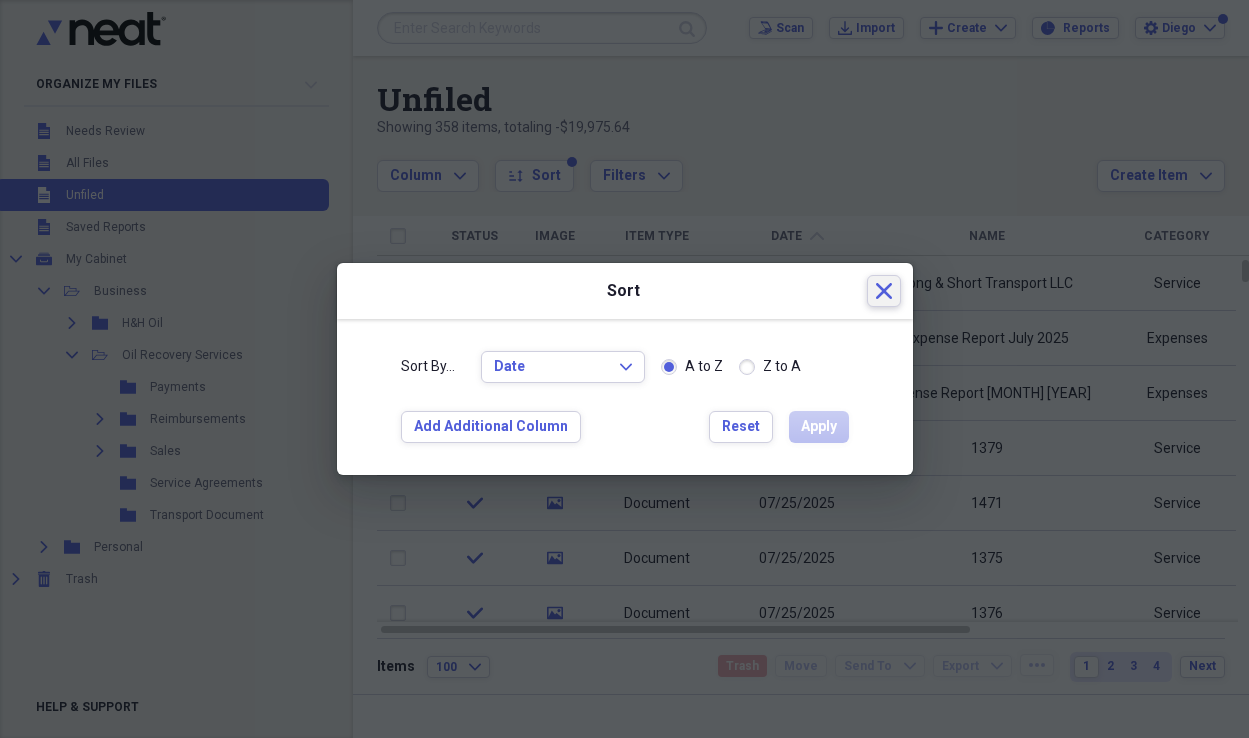 drag, startPoint x: 874, startPoint y: 295, endPoint x: 852, endPoint y: 289, distance: 22.803509 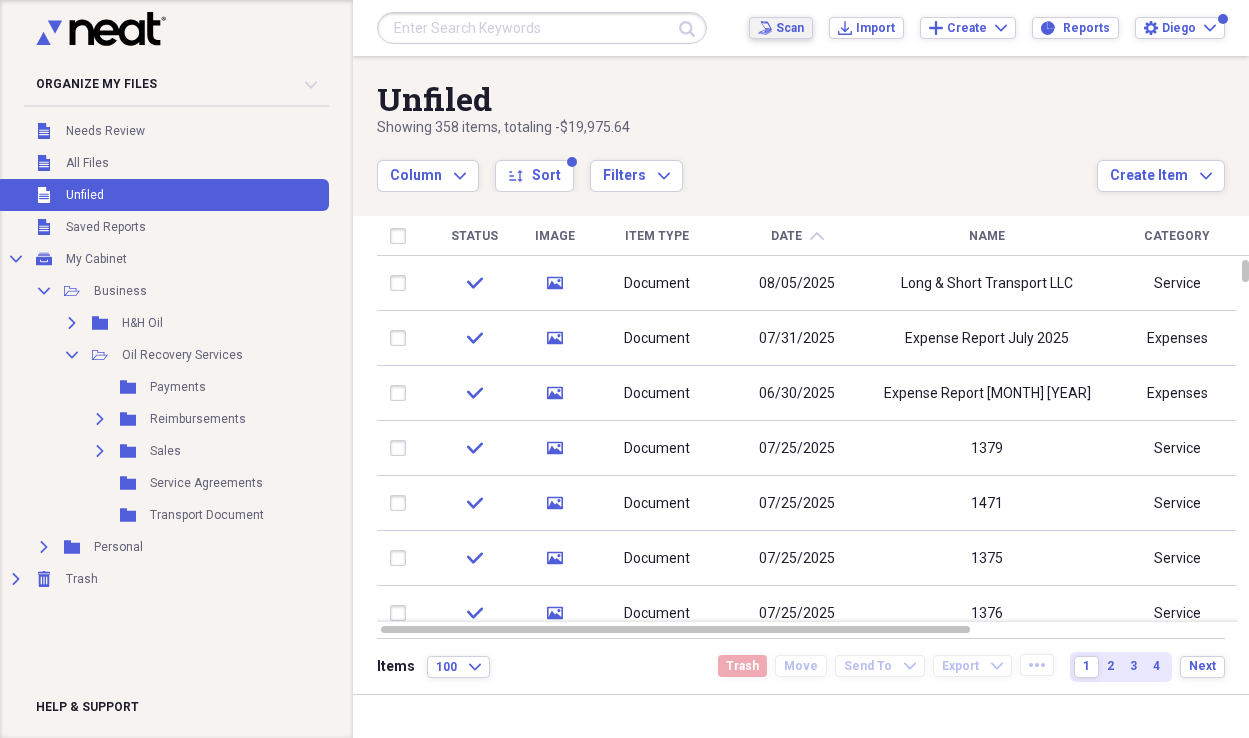 click on "Scan Scan" at bounding box center (781, 28) 